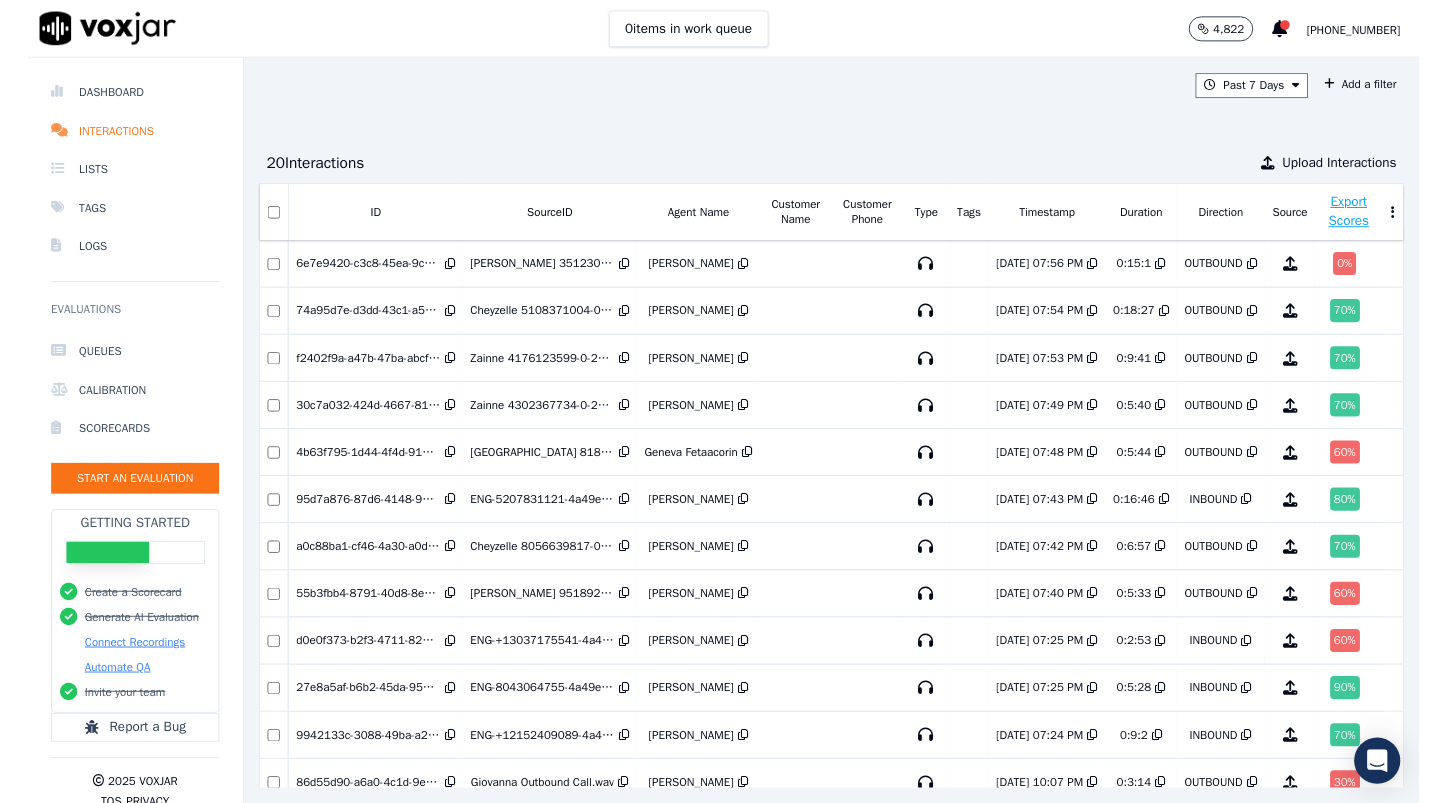 scroll, scrollTop: 0, scrollLeft: 0, axis: both 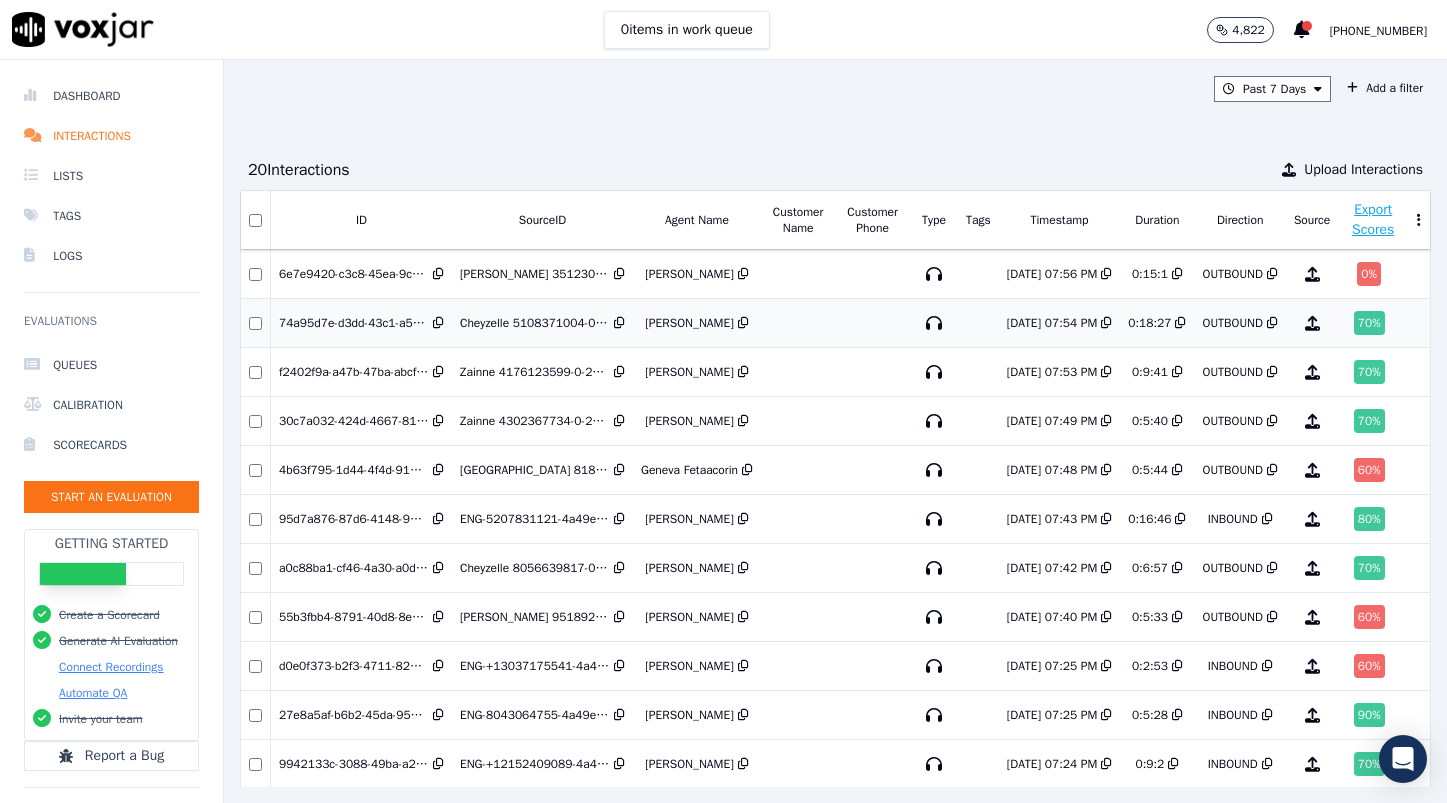 click on "70 %" at bounding box center (1369, 323) 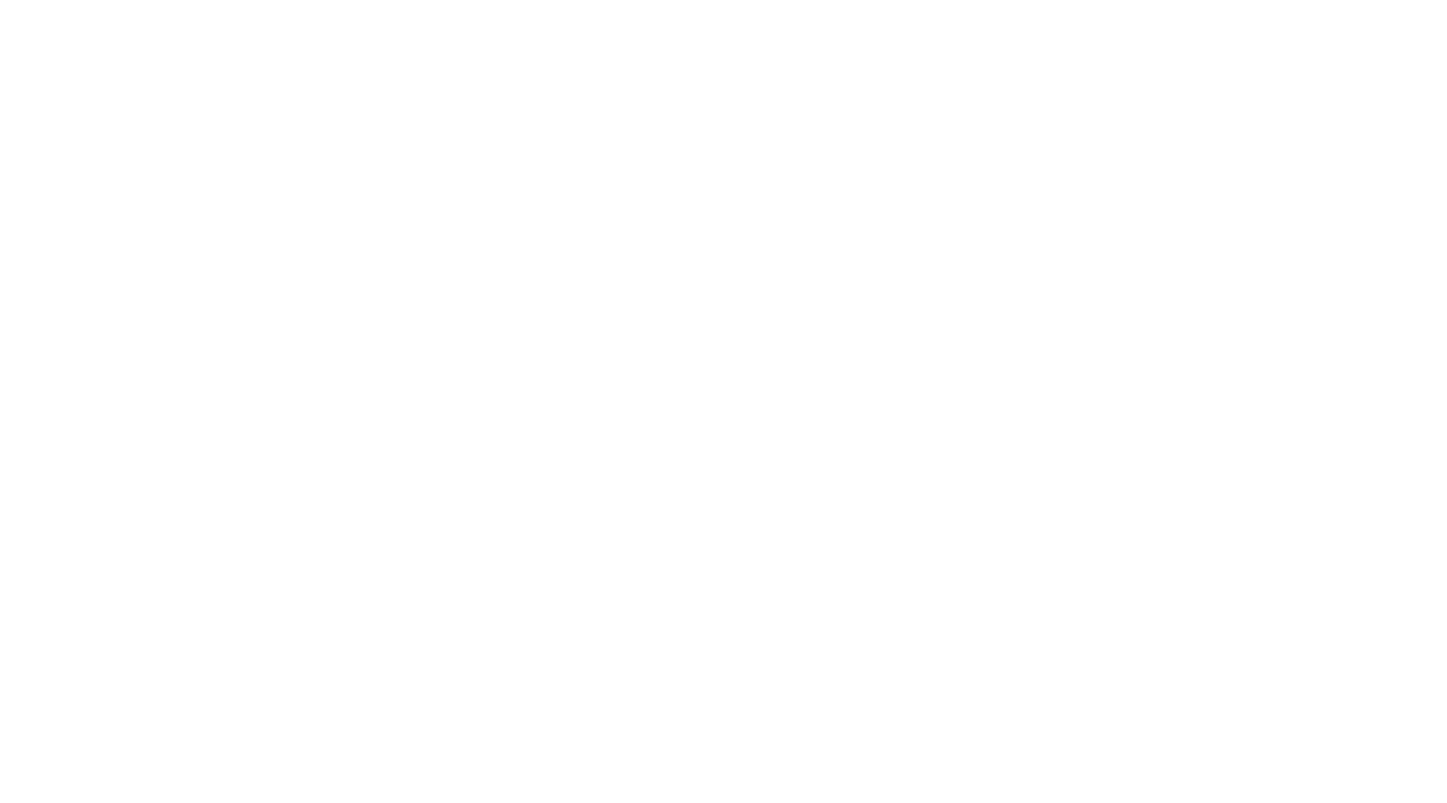 scroll, scrollTop: 0, scrollLeft: 0, axis: both 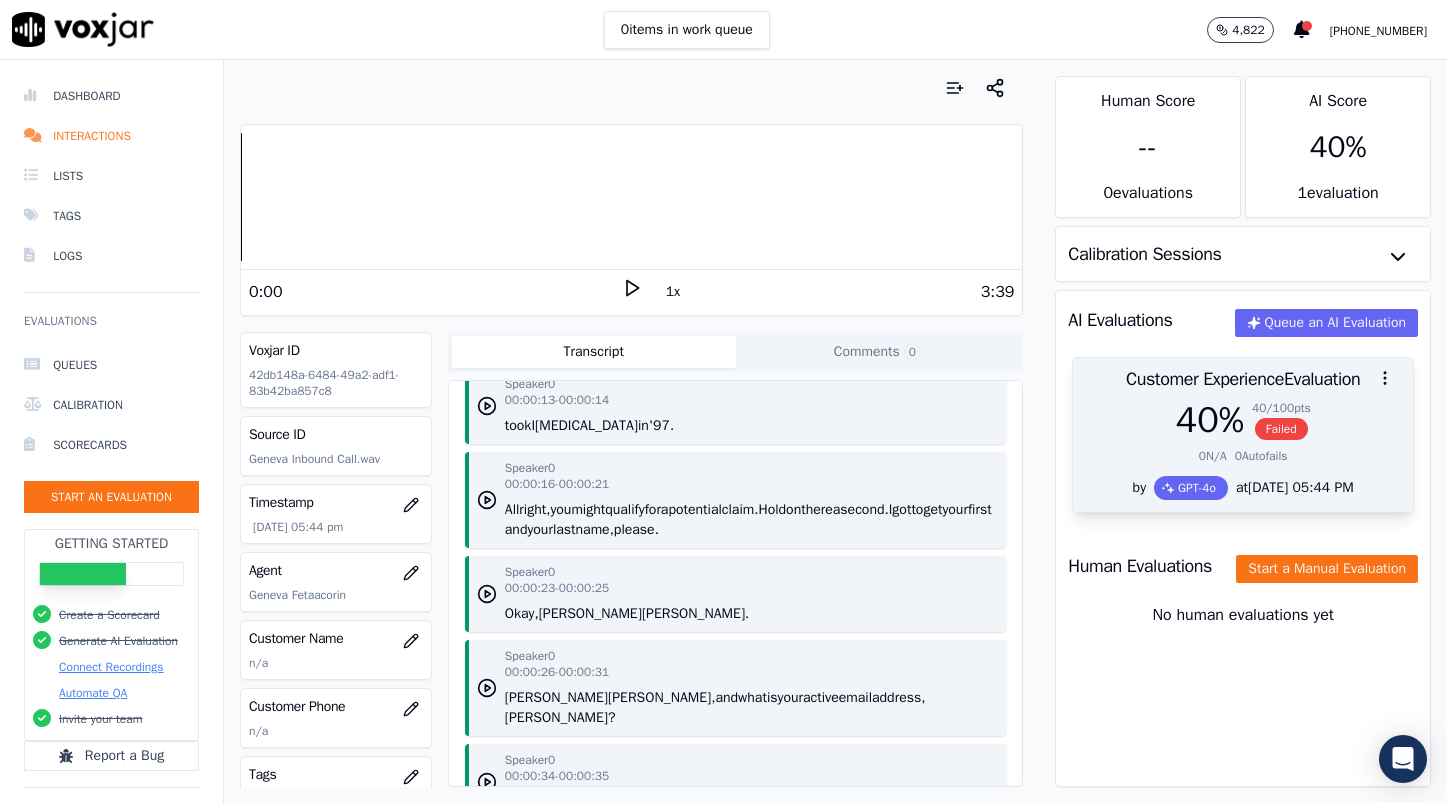click on "40 %" at bounding box center [1210, 420] 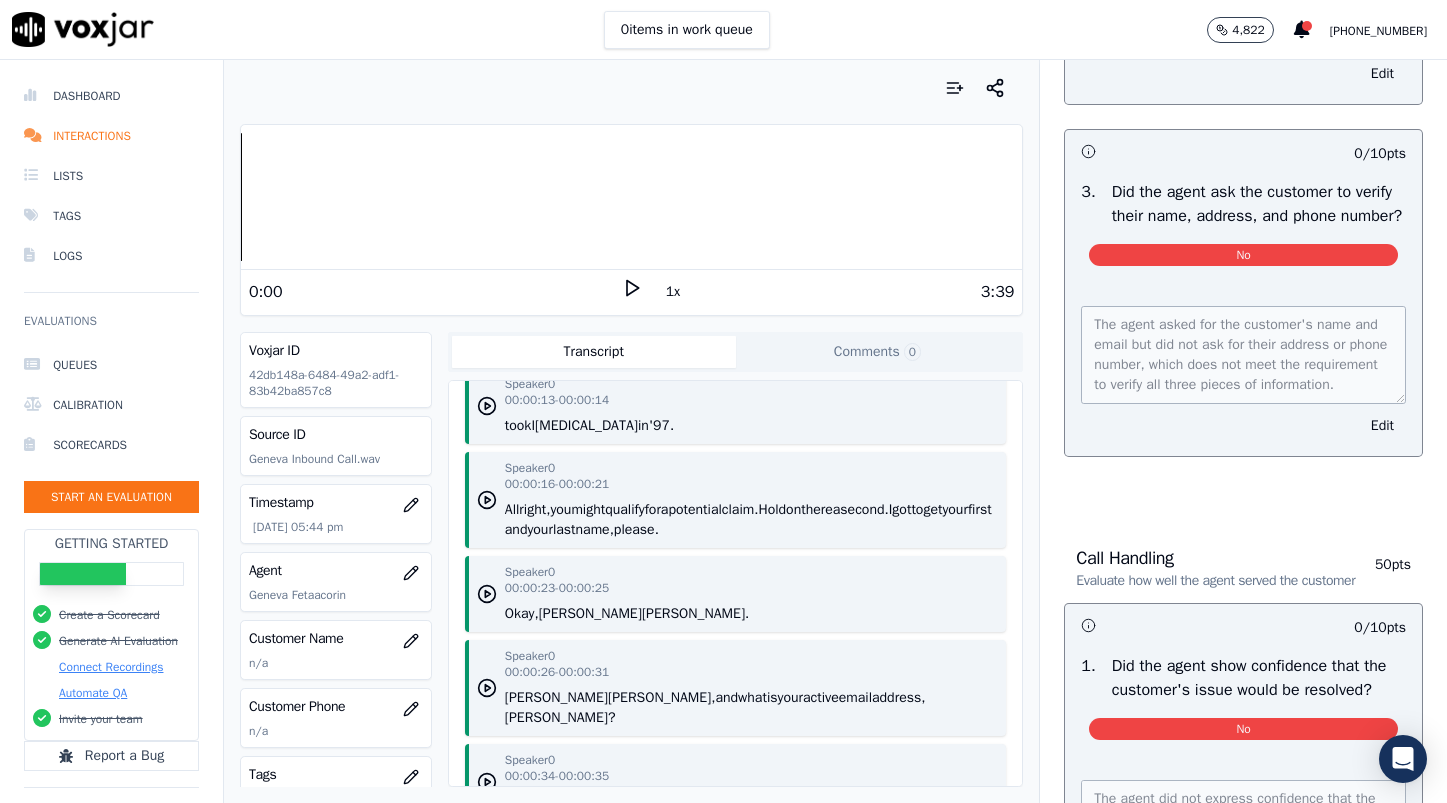 scroll, scrollTop: 853, scrollLeft: 0, axis: vertical 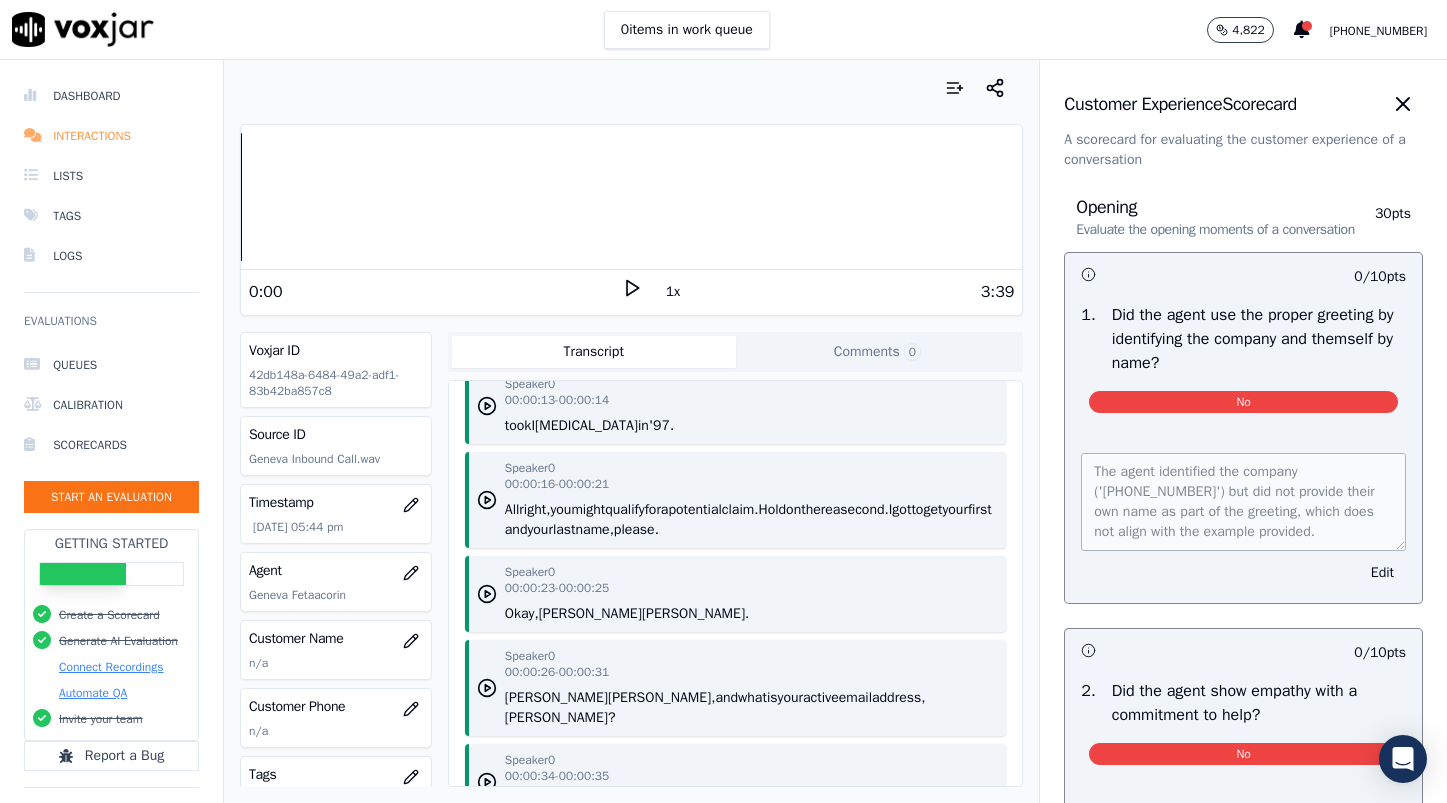 click on "Interactions" at bounding box center (111, 136) 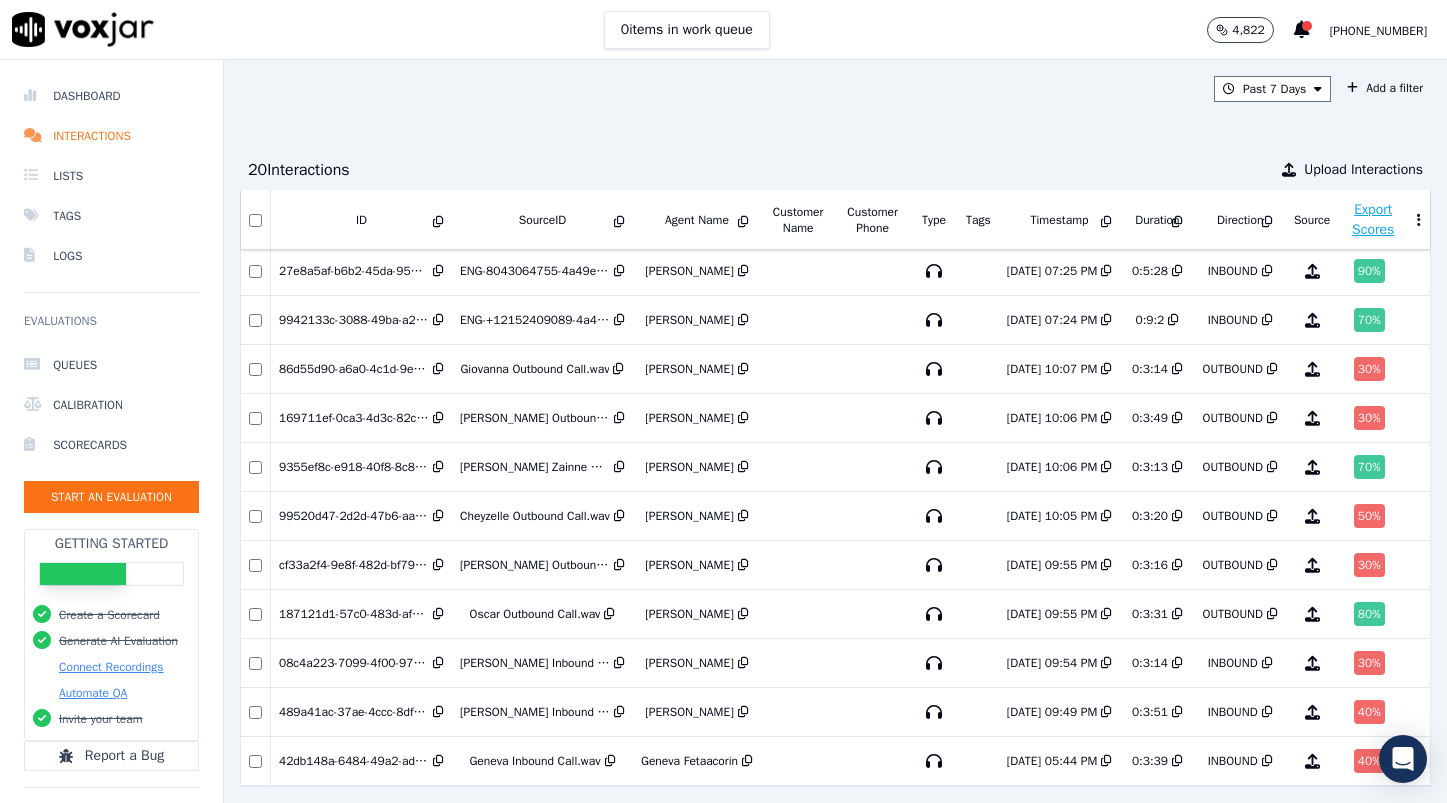 scroll, scrollTop: 489, scrollLeft: 0, axis: vertical 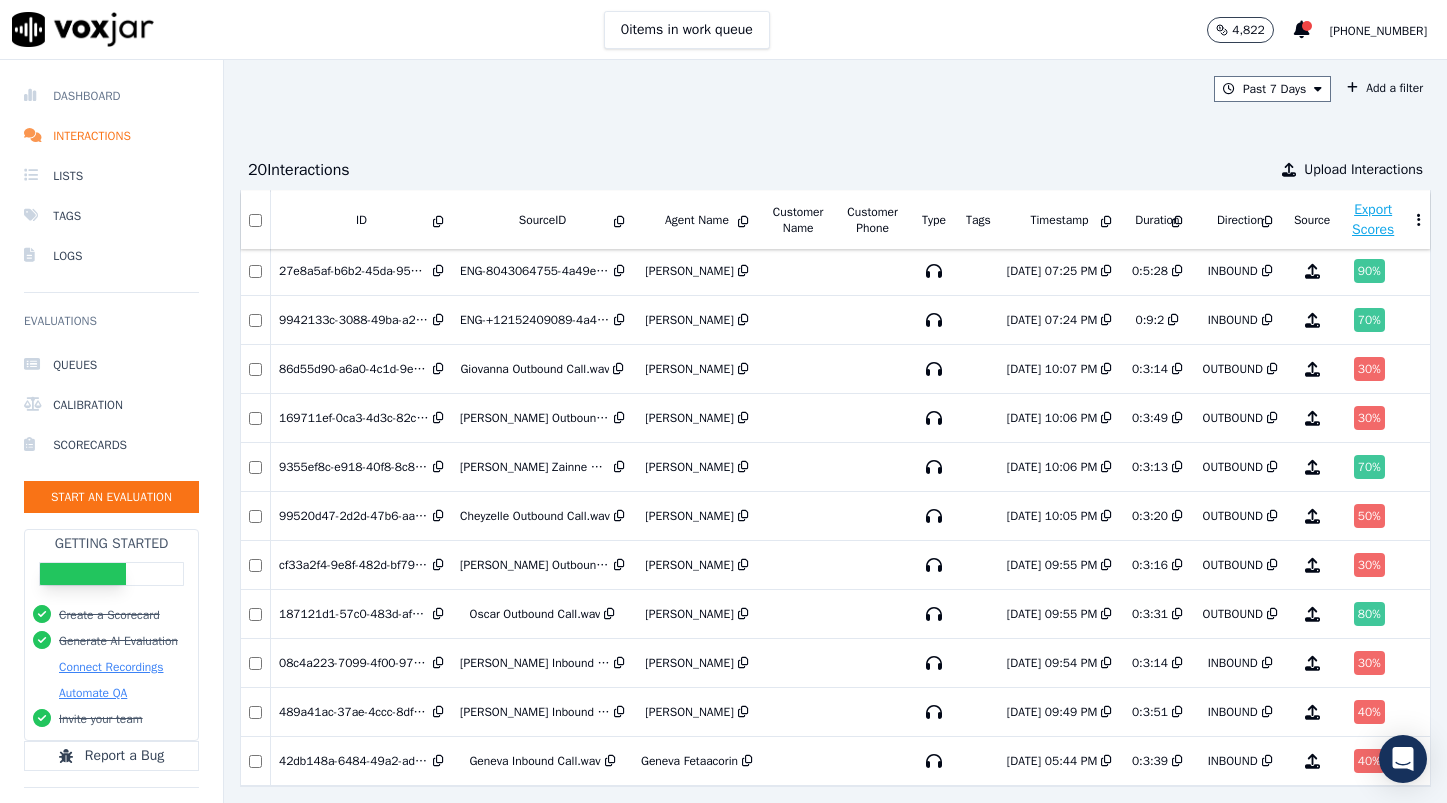click on "Dashboard" at bounding box center [111, 96] 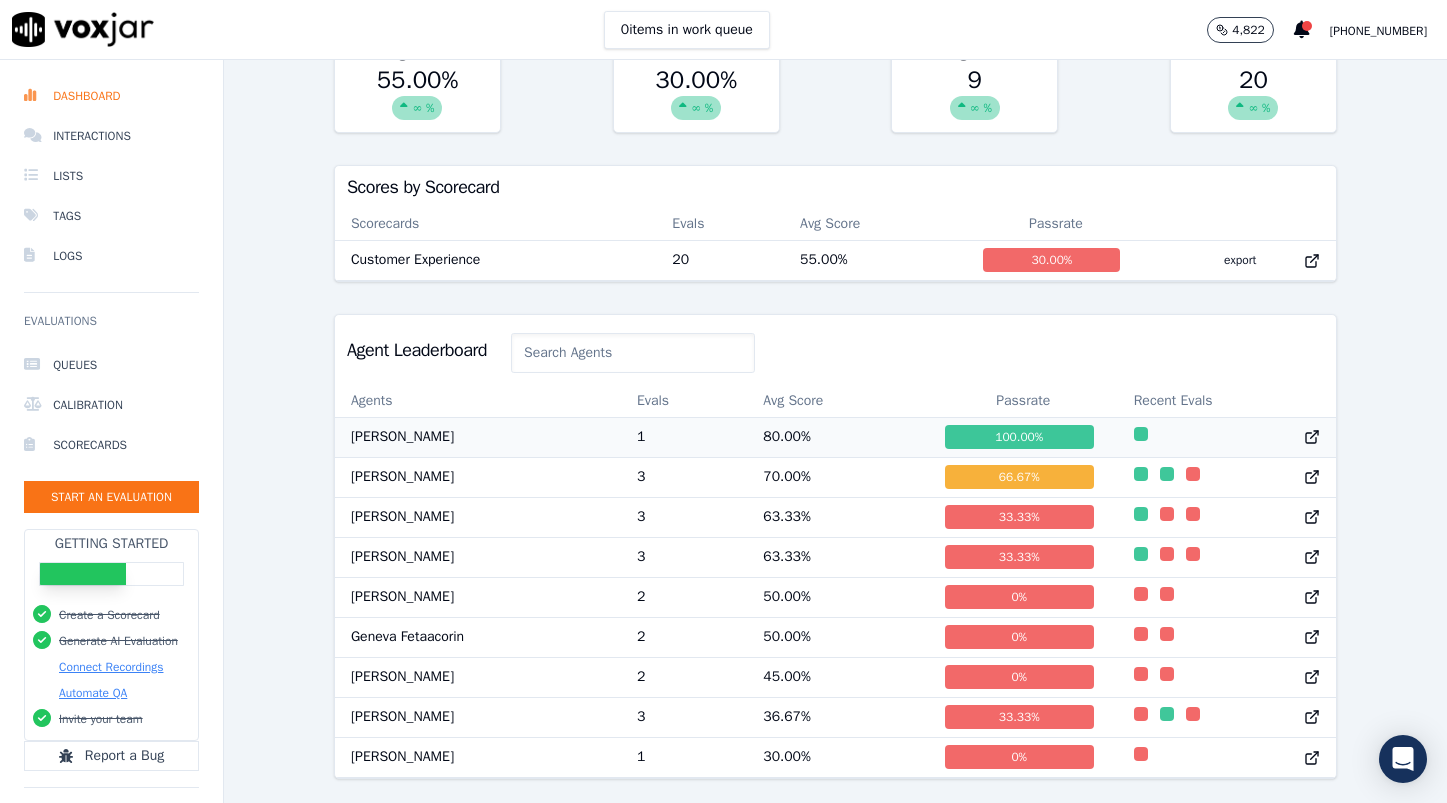 scroll, scrollTop: 617, scrollLeft: 0, axis: vertical 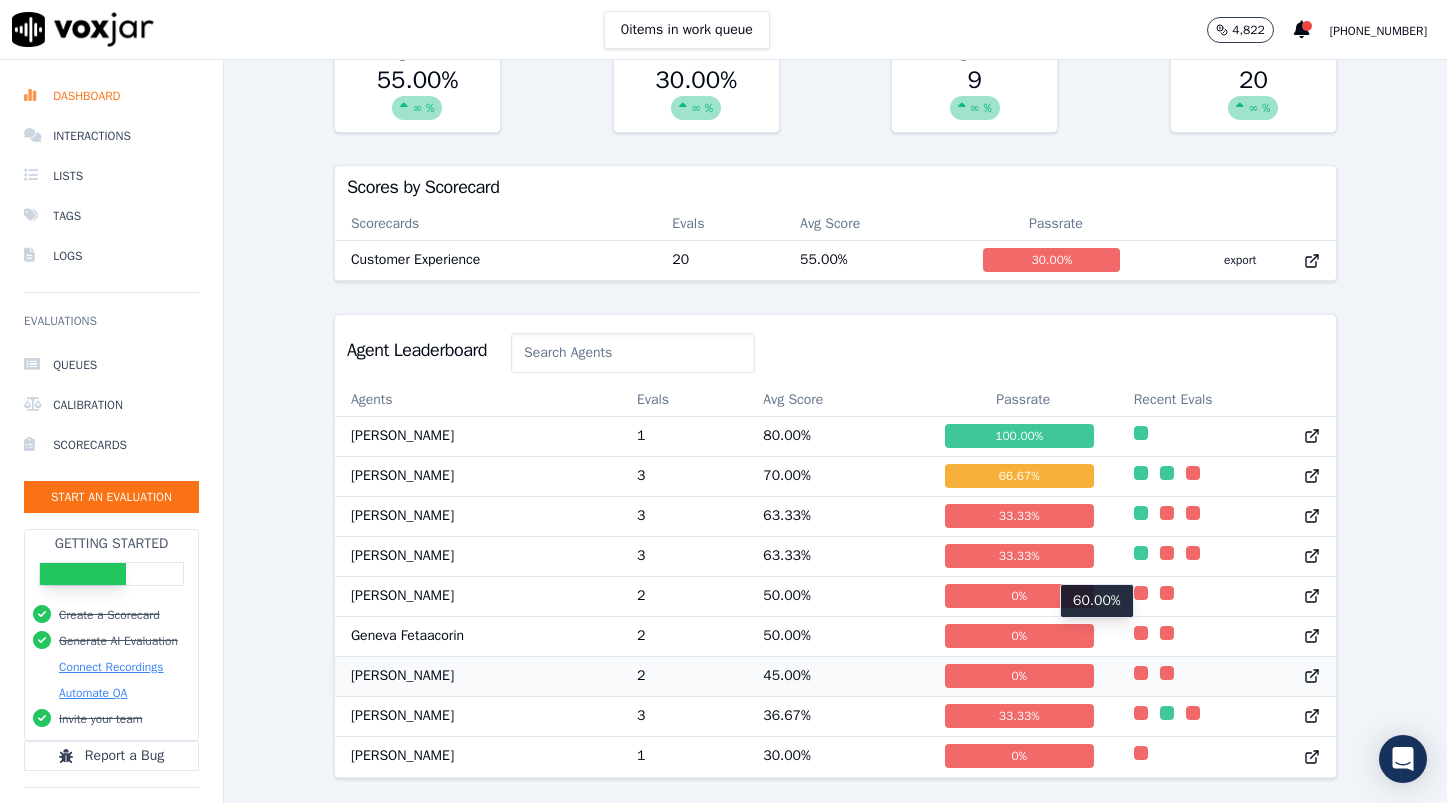 click at bounding box center [1141, 673] 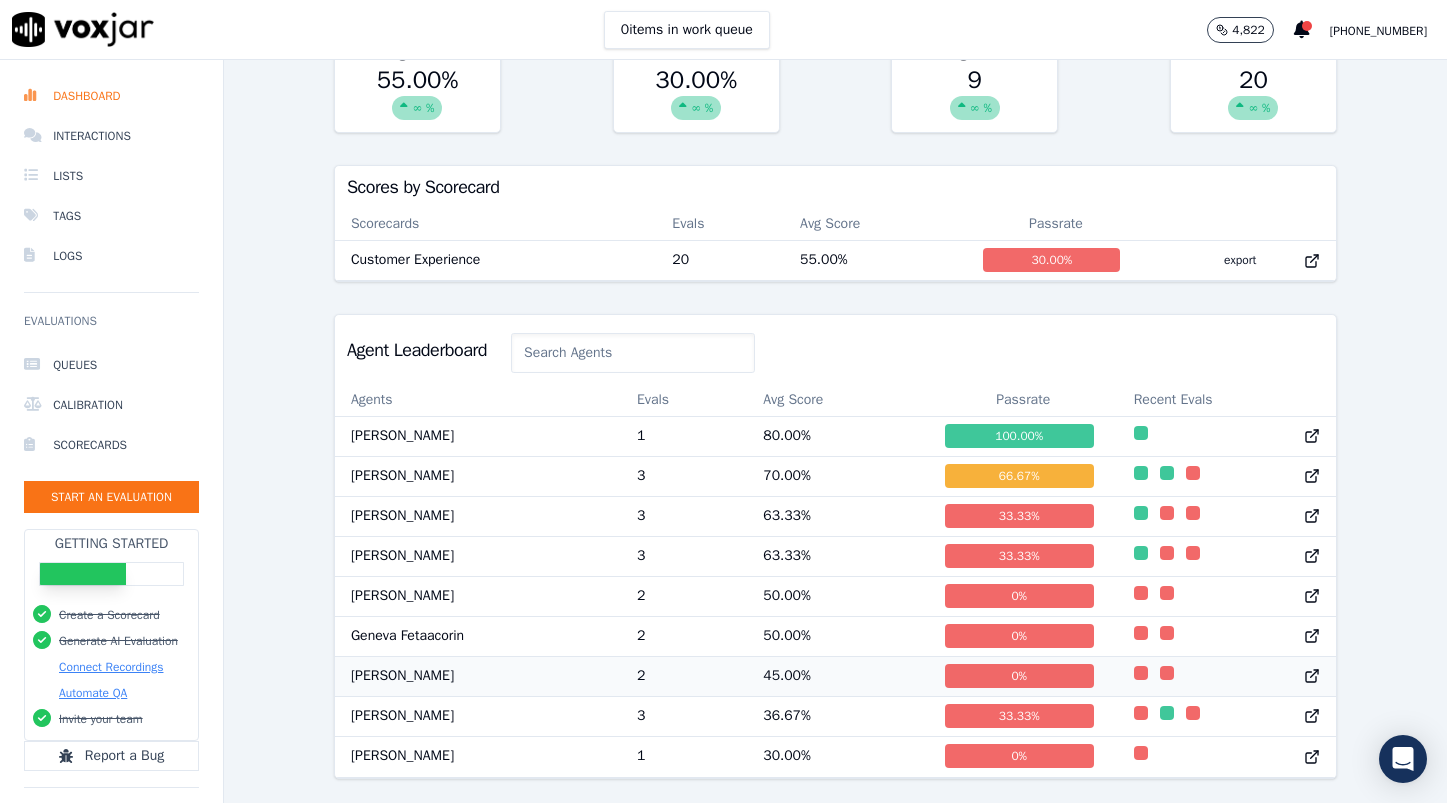 click at bounding box center (1141, 673) 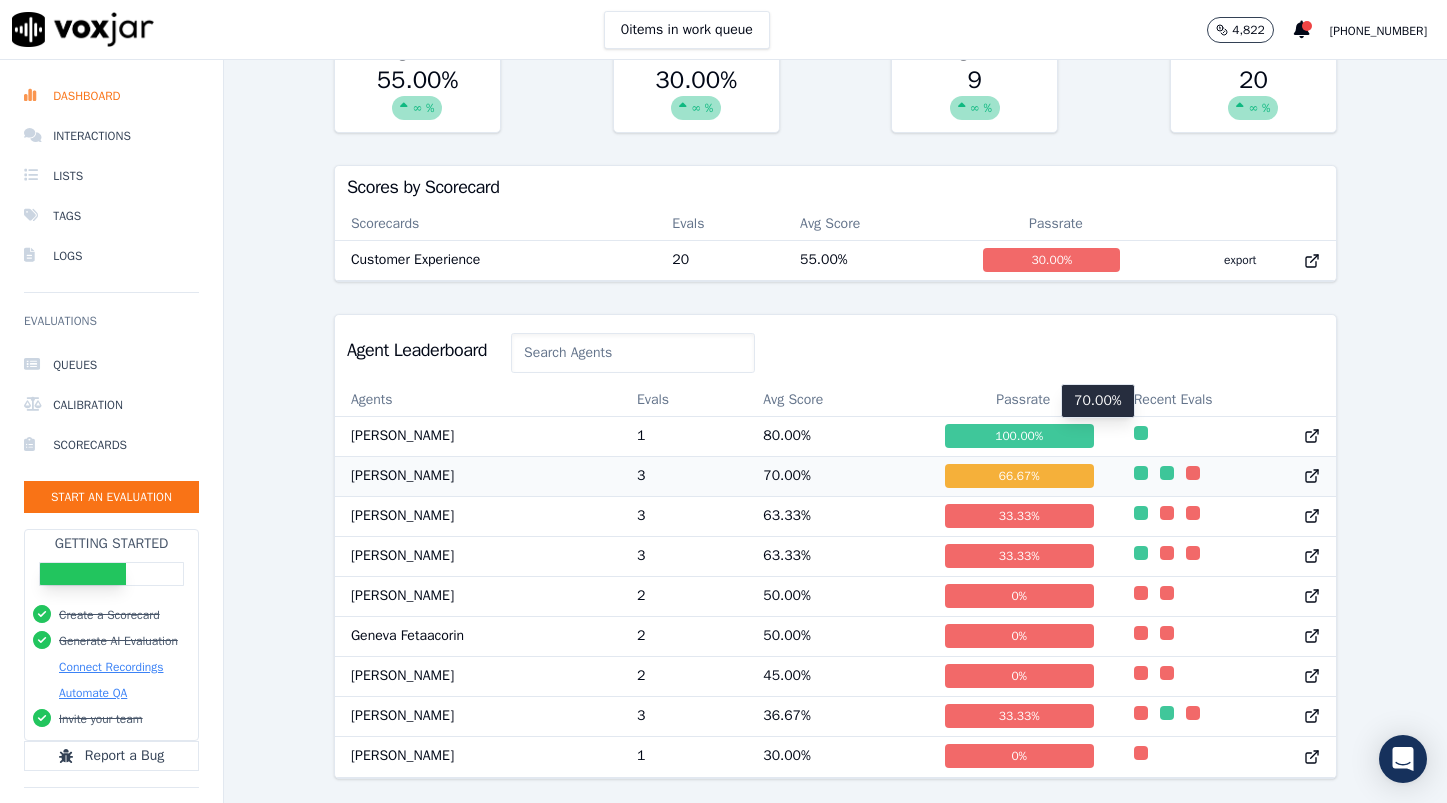 click at bounding box center (1141, 473) 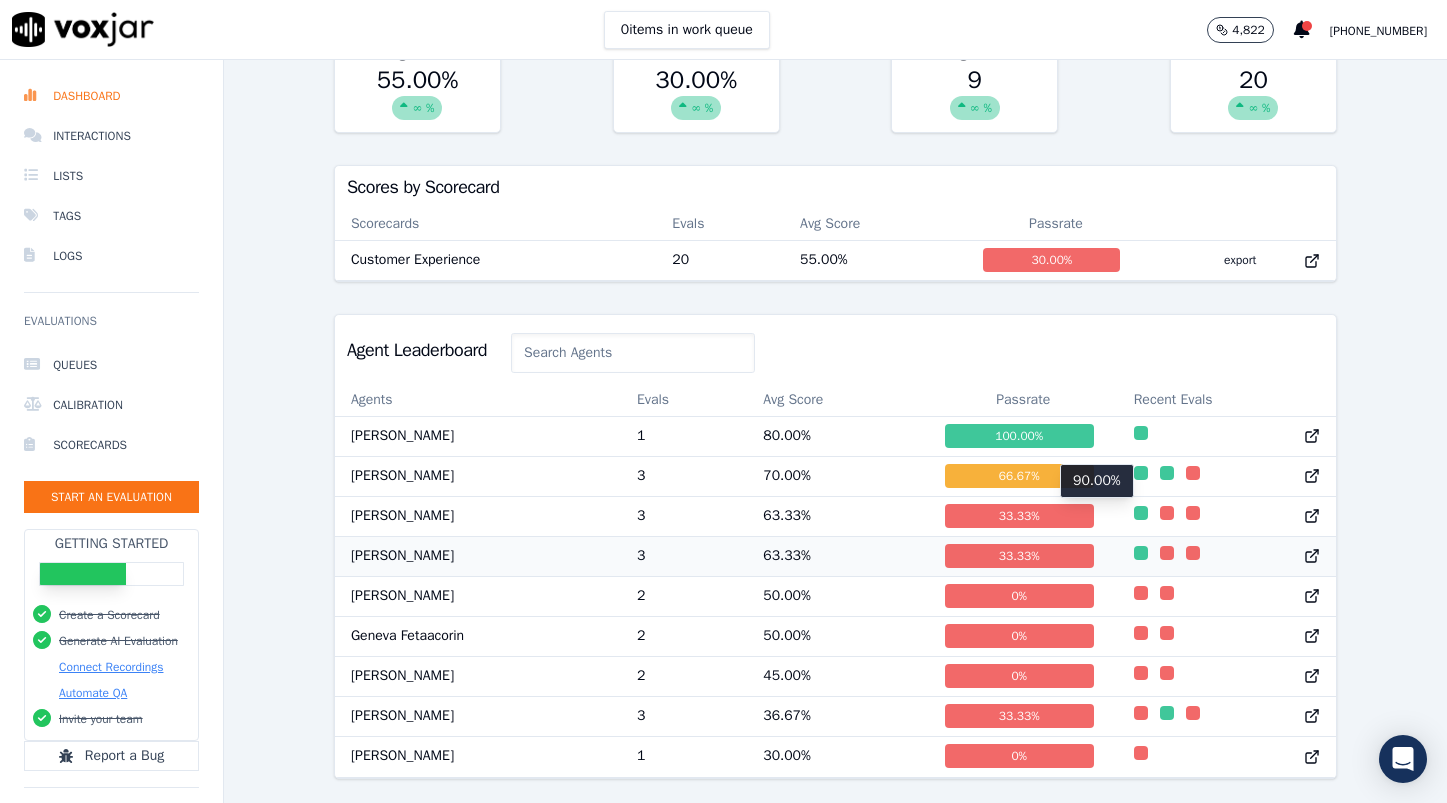 click at bounding box center (1141, 553) 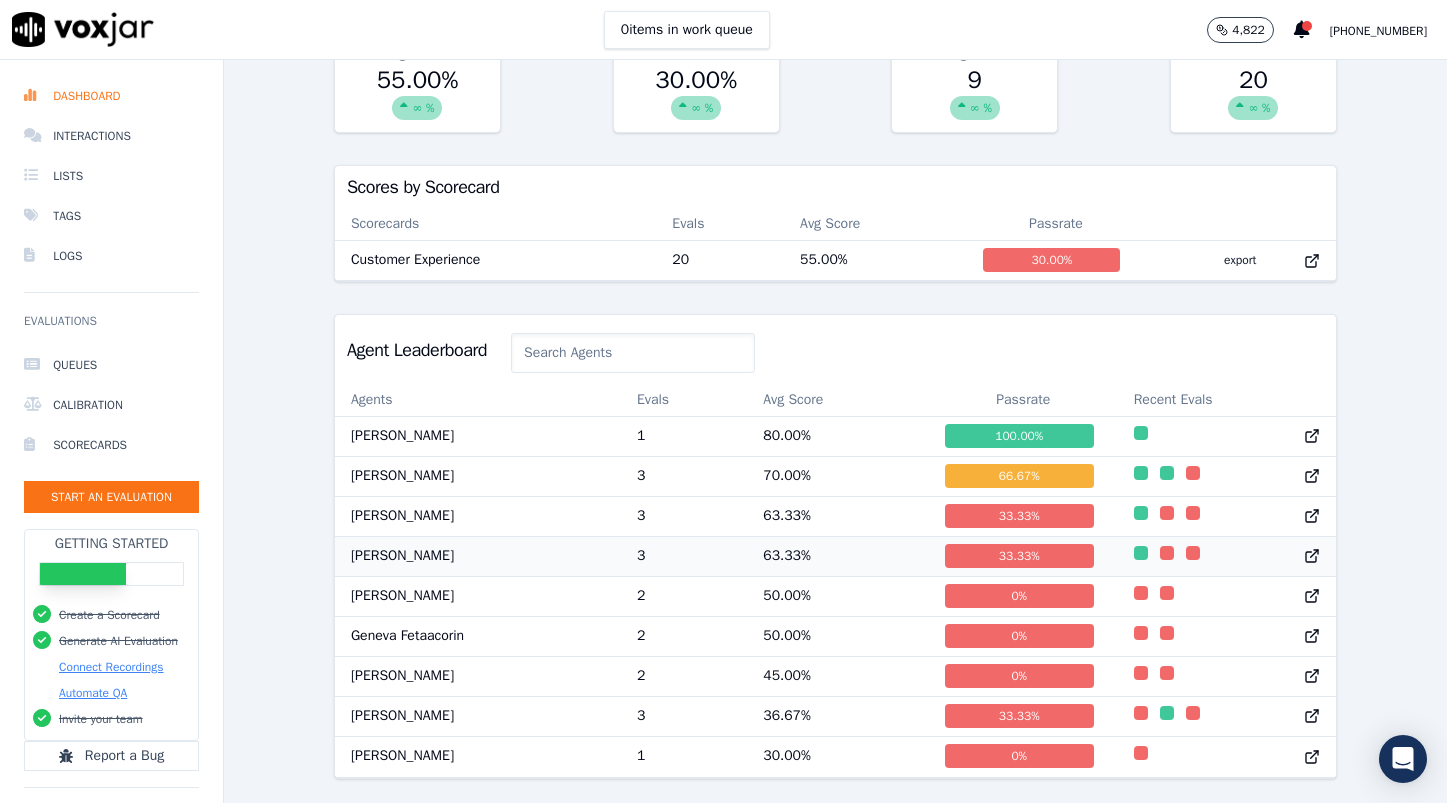 scroll, scrollTop: 617, scrollLeft: 0, axis: vertical 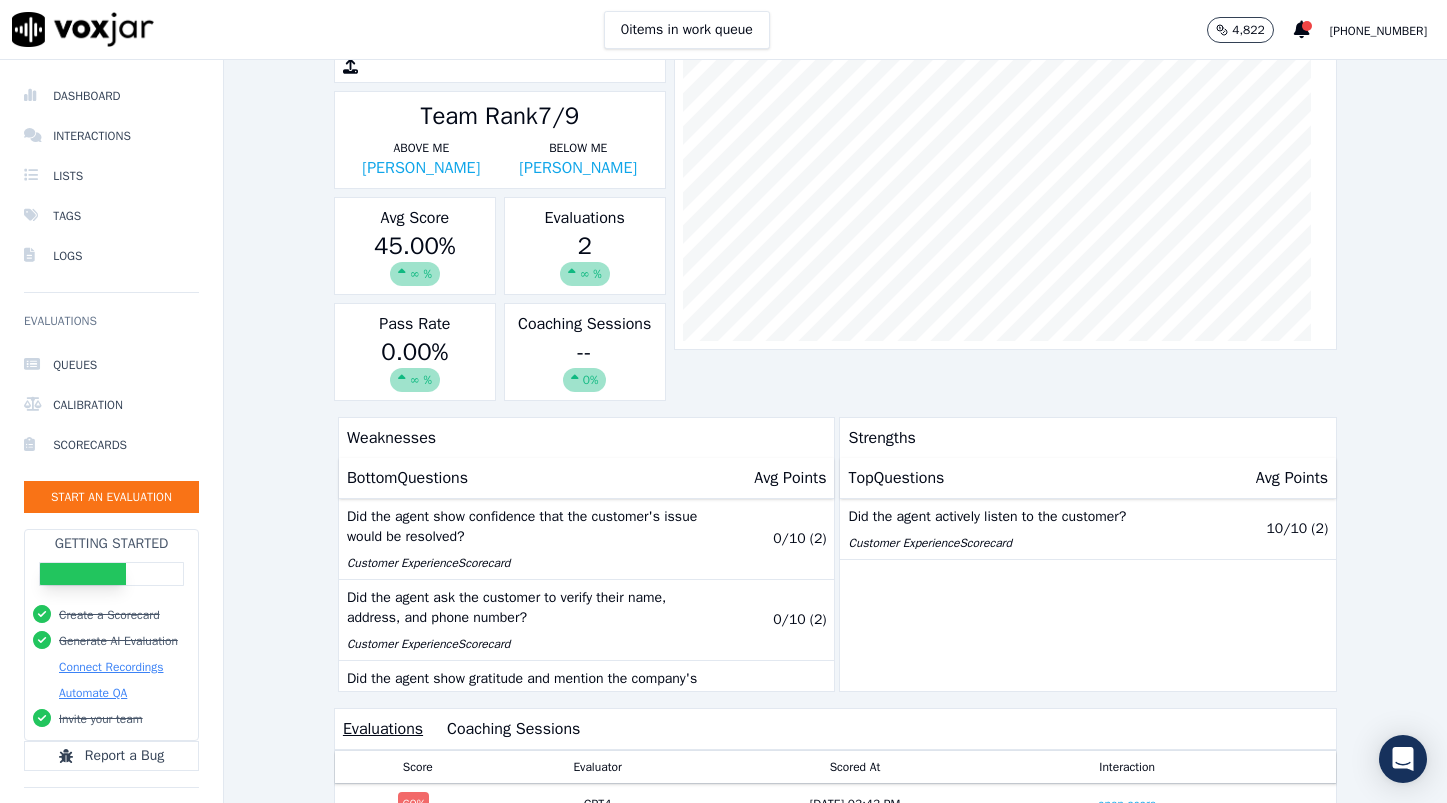 drag, startPoint x: 911, startPoint y: 577, endPoint x: 1281, endPoint y: 601, distance: 370.77756 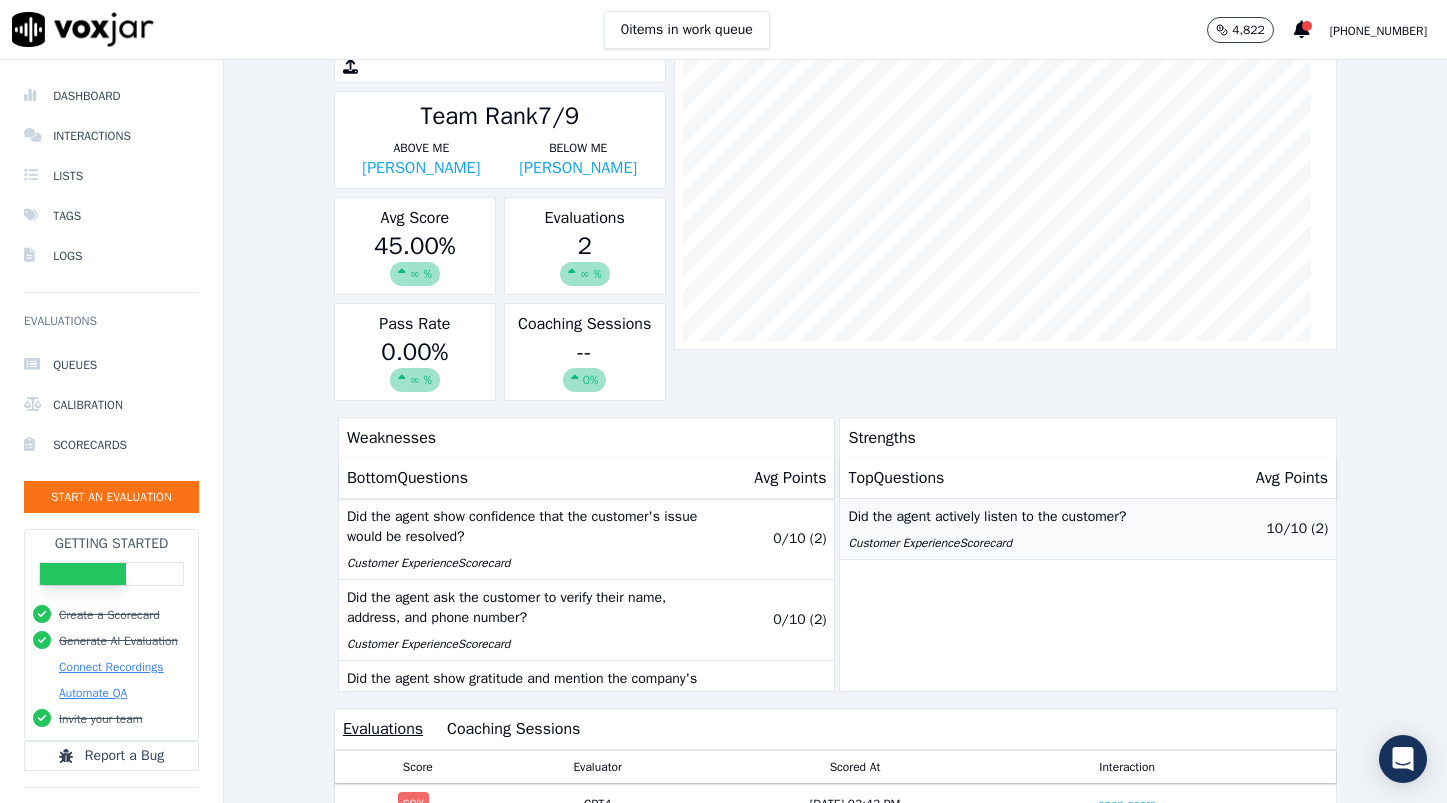 click on "Customer Experience  Scorecard" at bounding box center [1028, 543] 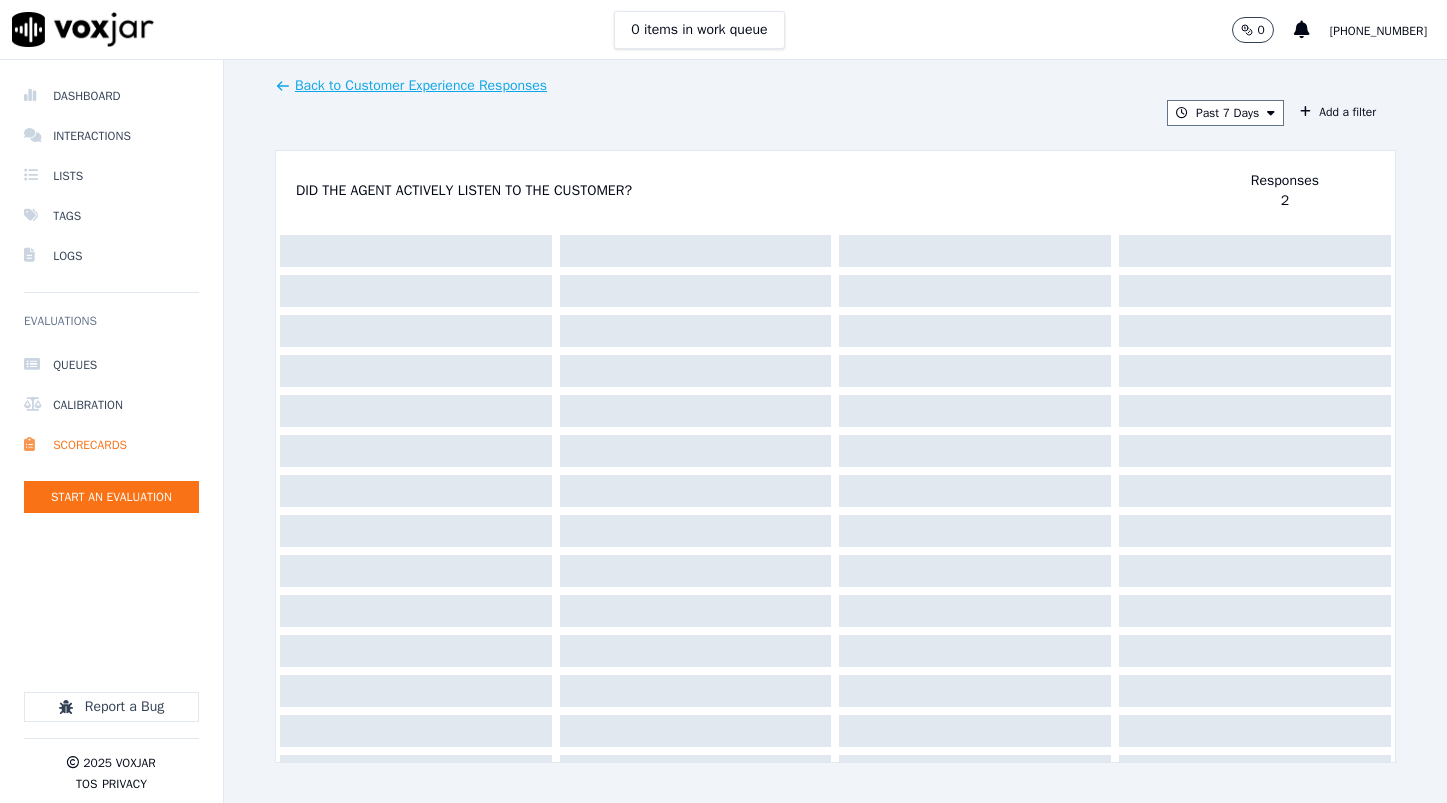 scroll, scrollTop: 0, scrollLeft: 0, axis: both 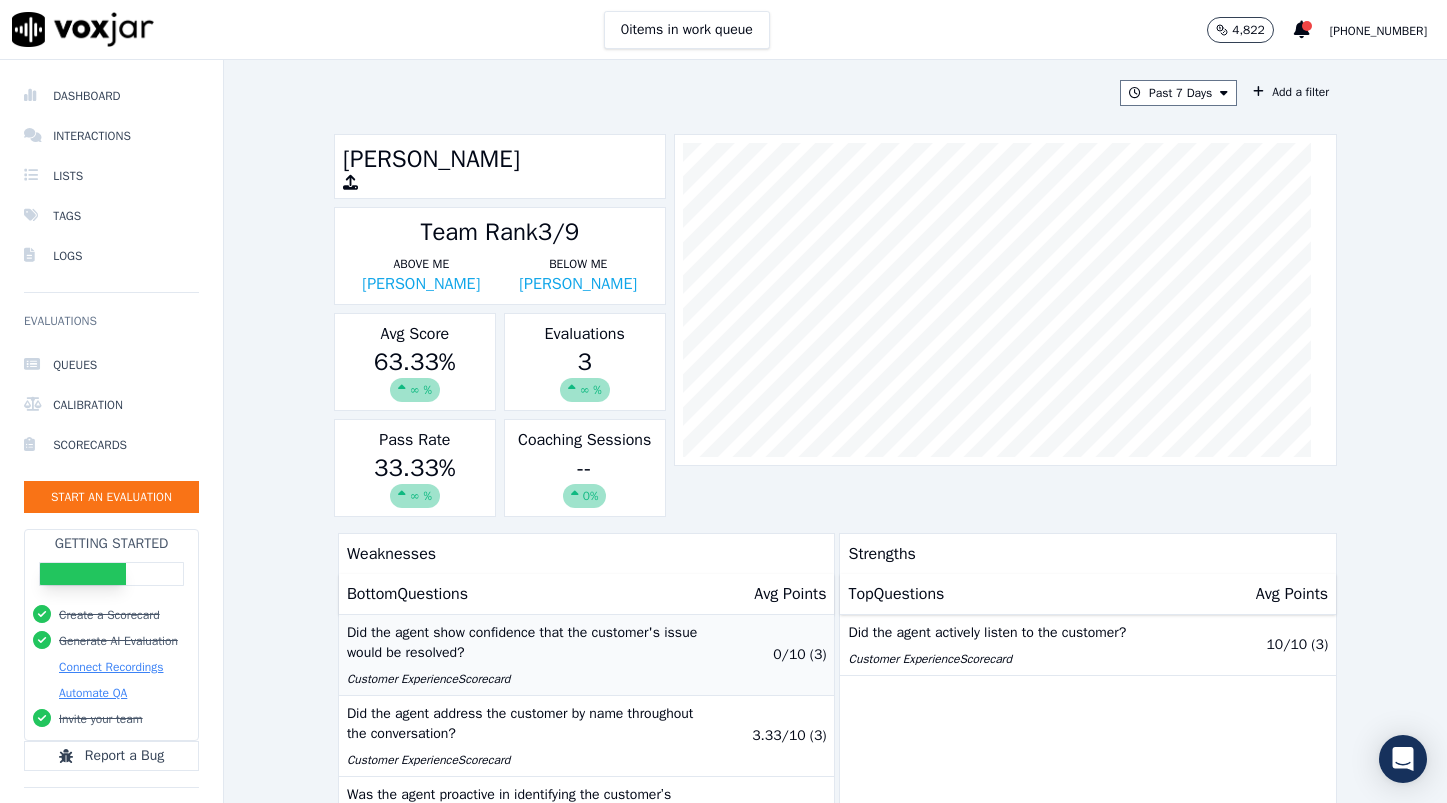click on "Did the agent show confidence that the customer's issue would be resolved?" at bounding box center (527, 643) 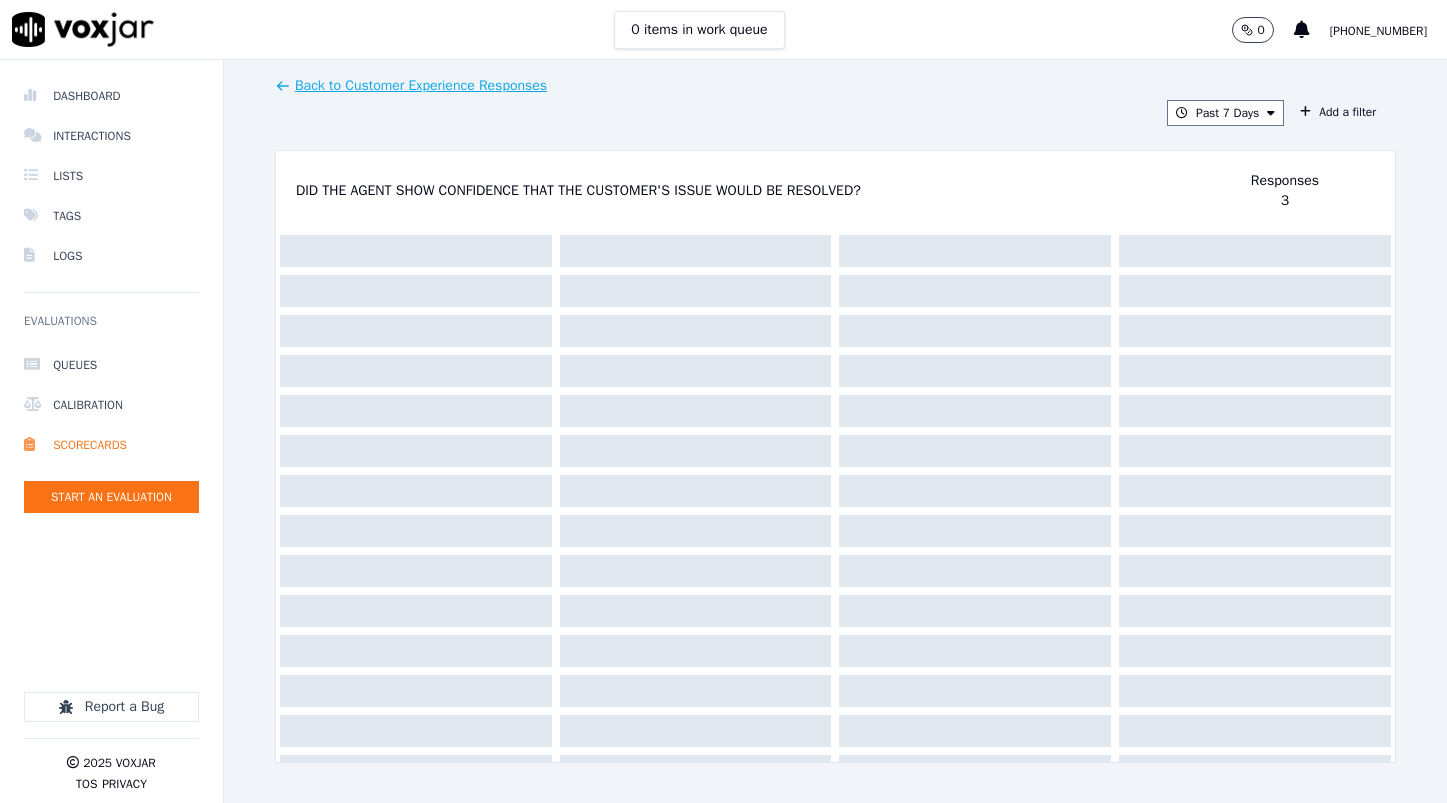 scroll, scrollTop: 0, scrollLeft: 0, axis: both 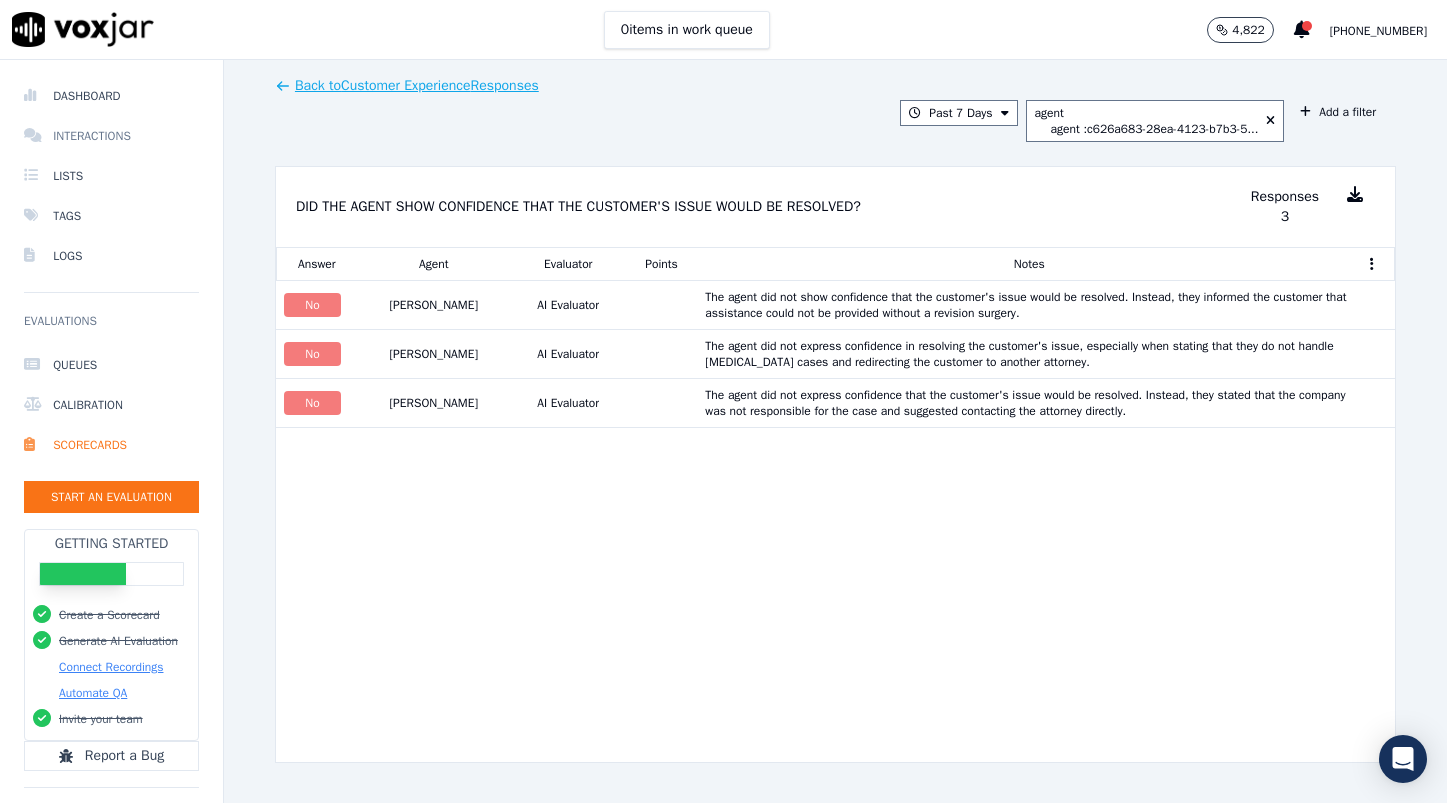 click on "Interactions" at bounding box center [111, 136] 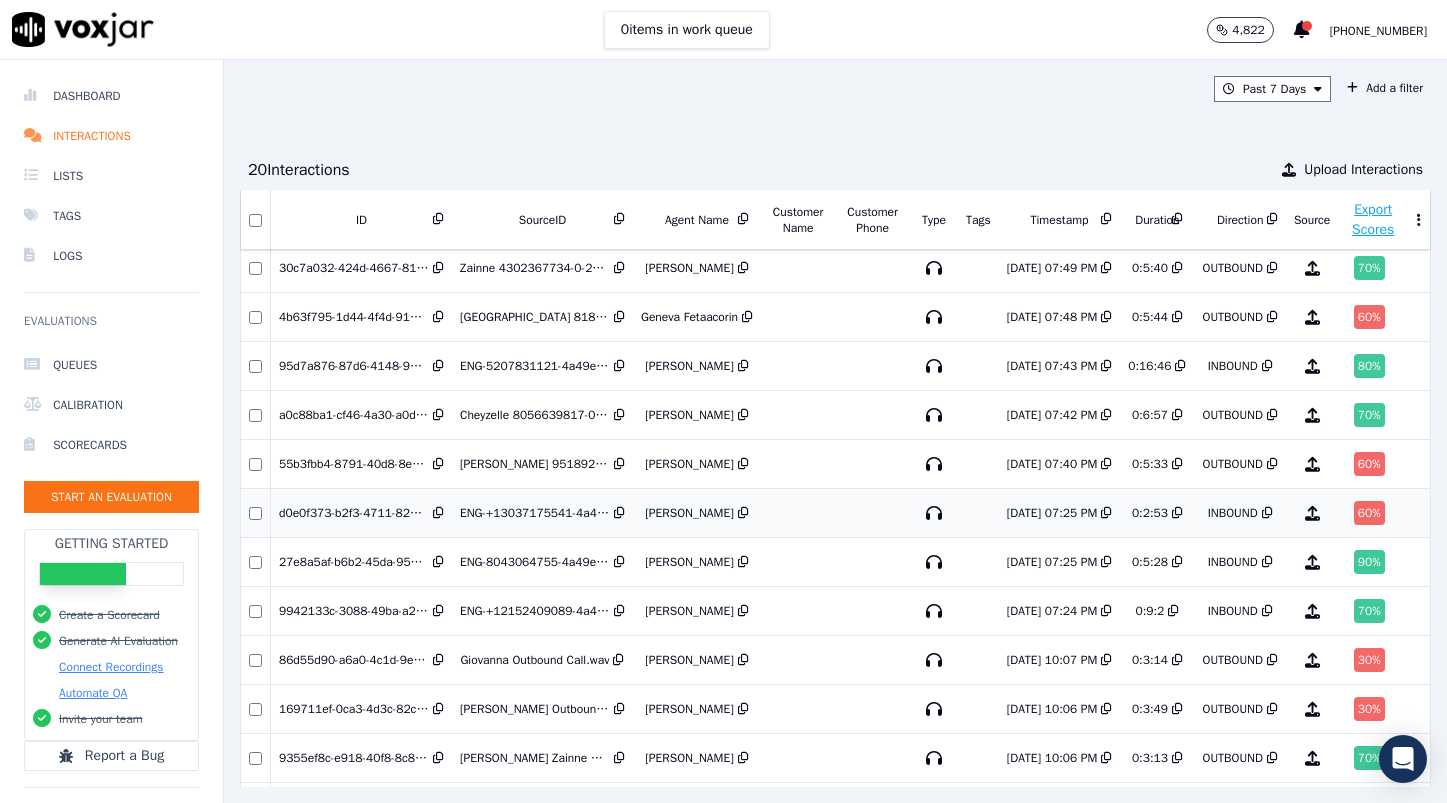 scroll, scrollTop: 153, scrollLeft: 82, axis: both 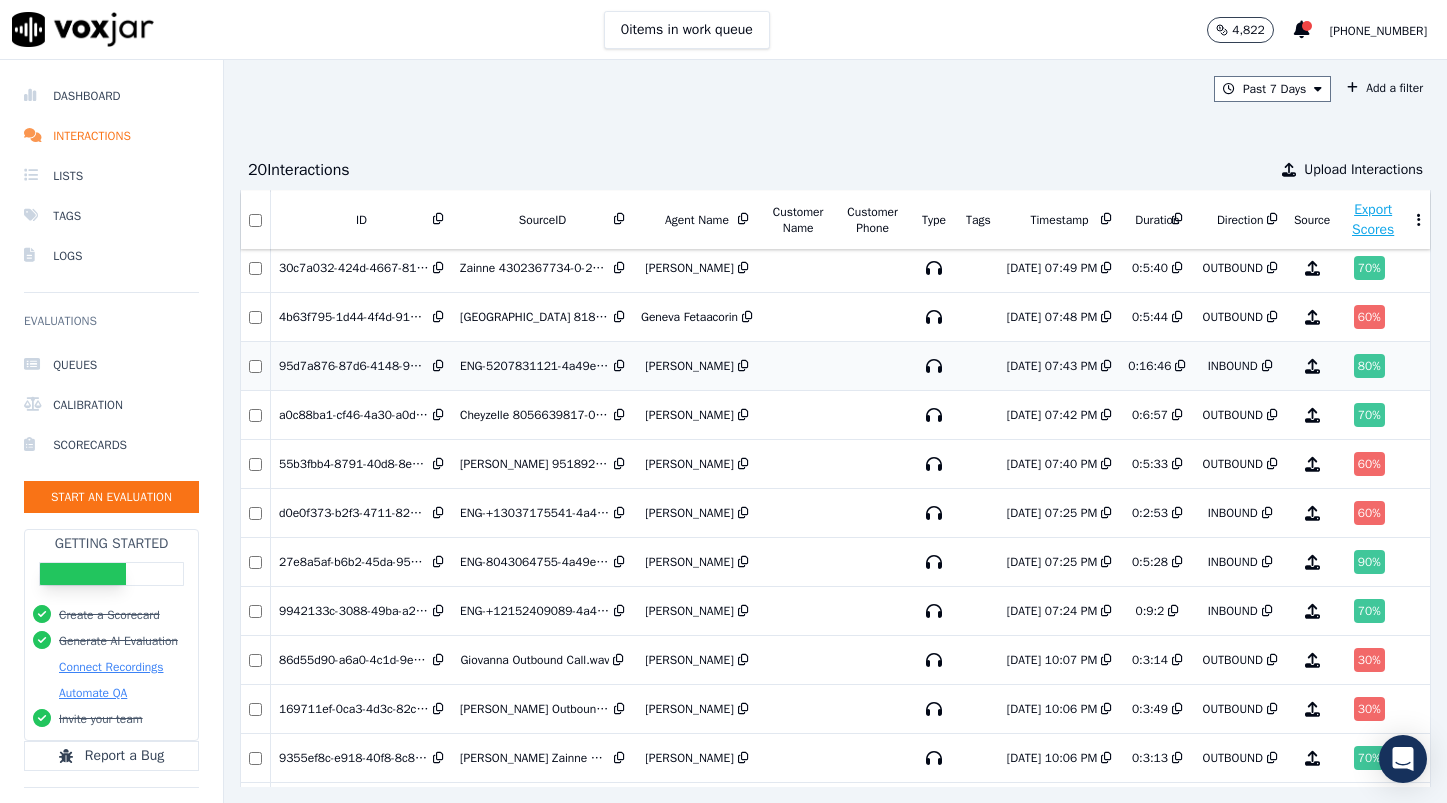 click on "80 %" at bounding box center [1369, 366] 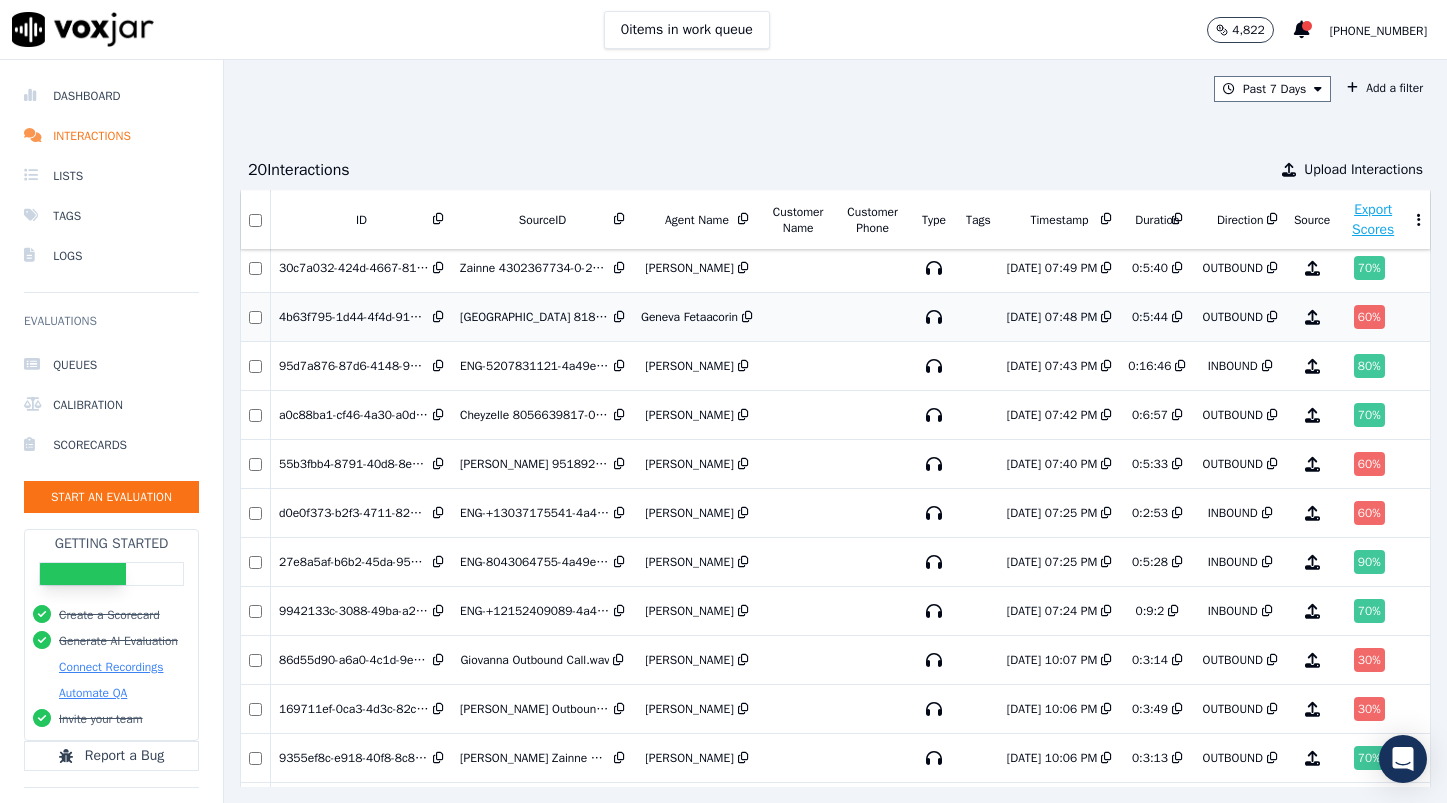 scroll, scrollTop: 153, scrollLeft: 0, axis: vertical 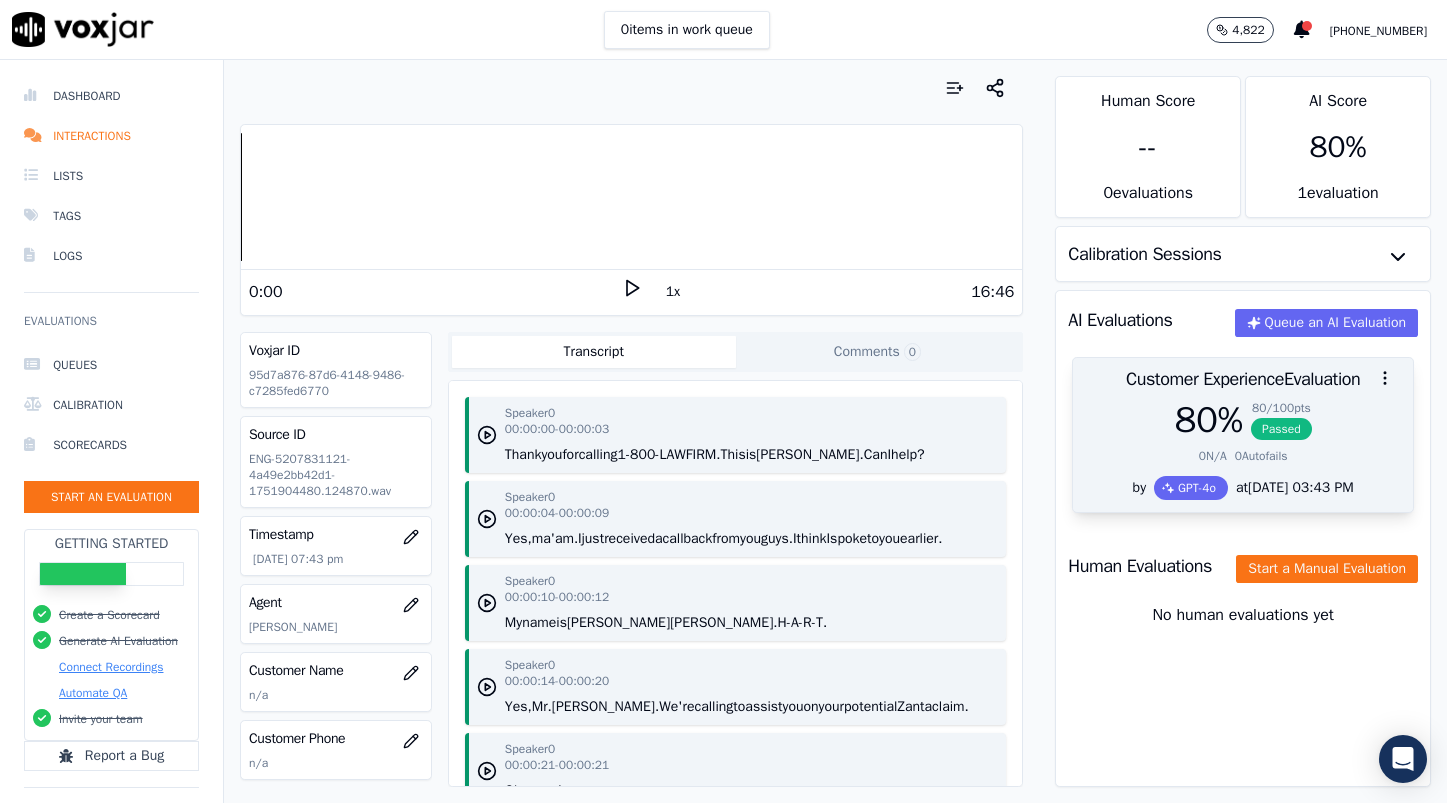 click on "Passed" at bounding box center [1281, 429] 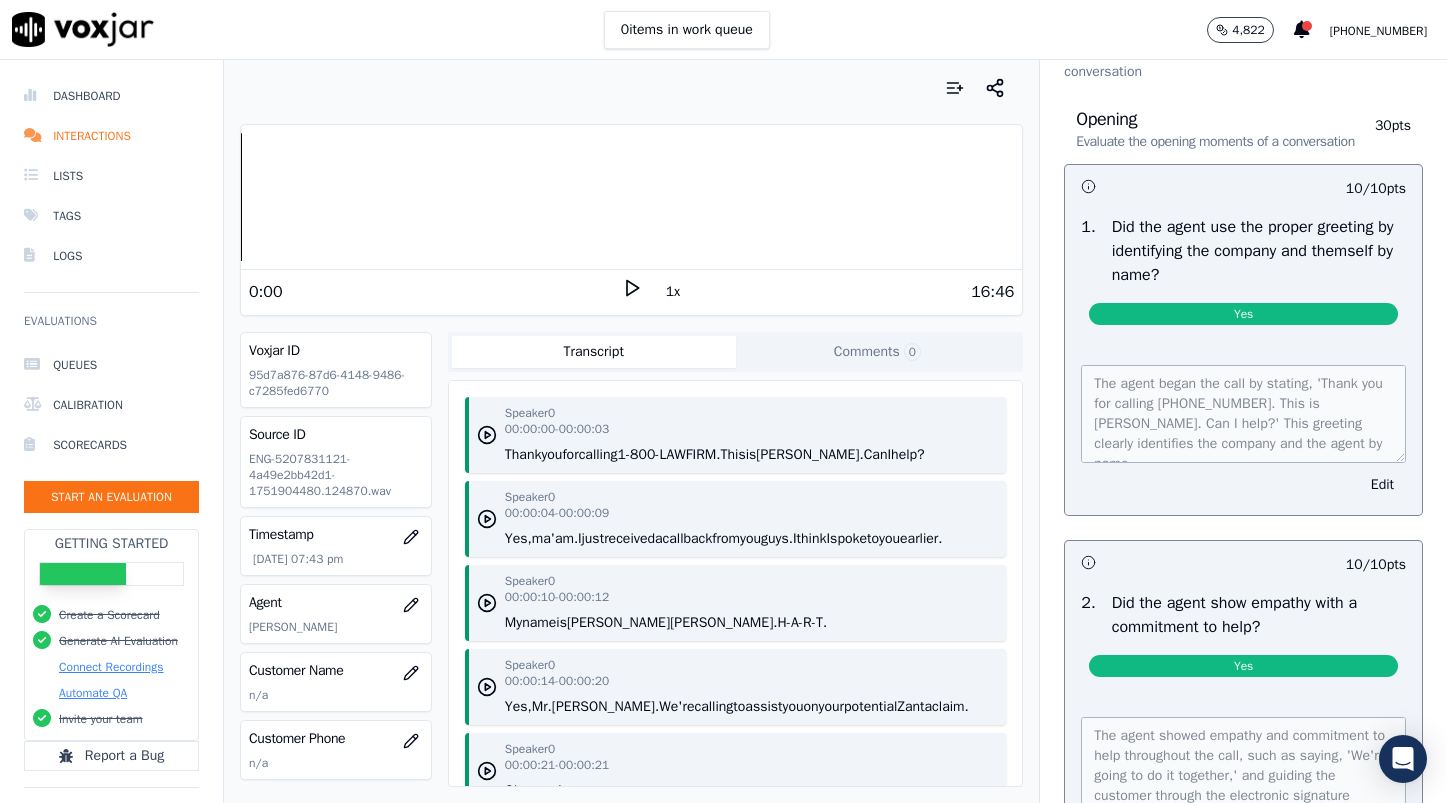 scroll, scrollTop: 90, scrollLeft: 0, axis: vertical 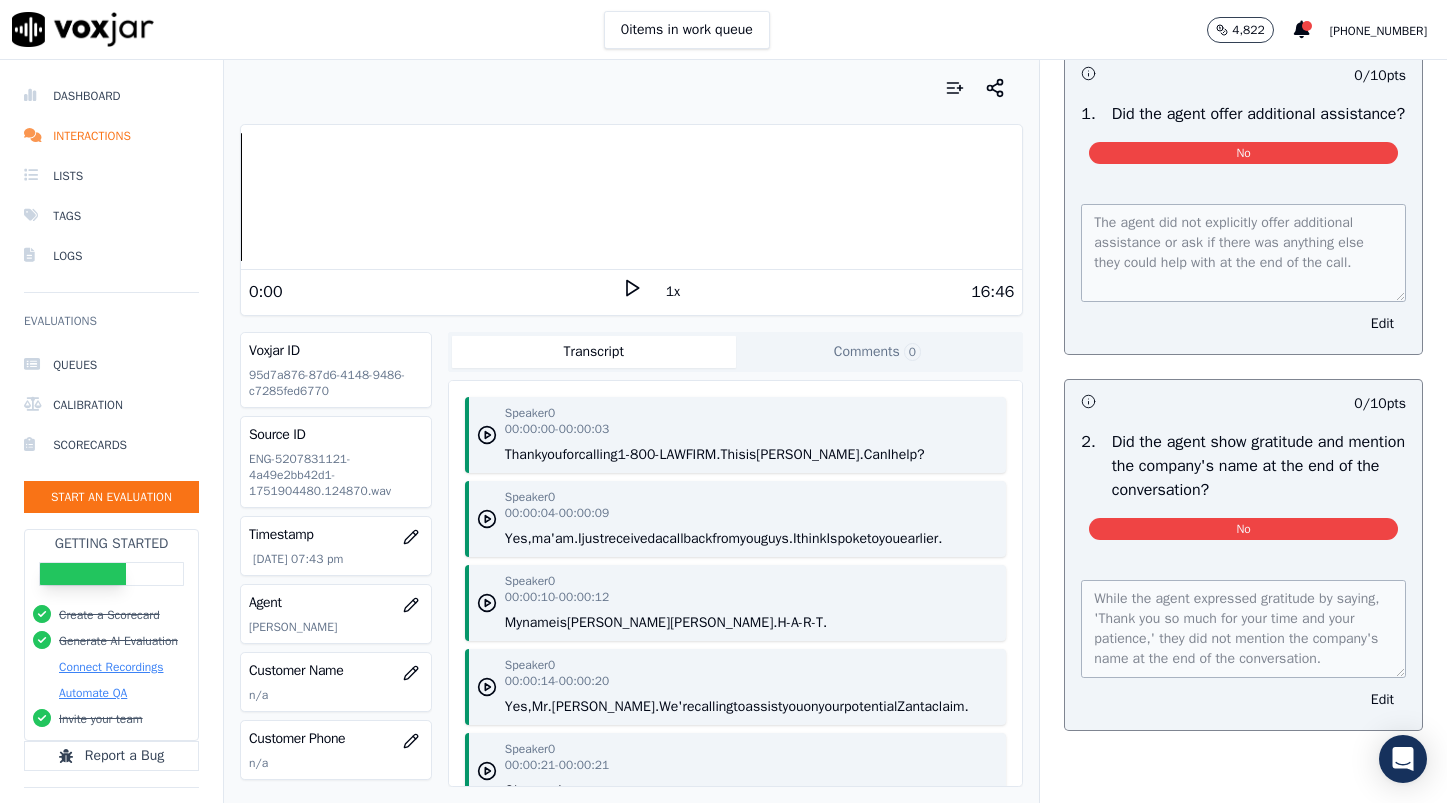 click on "0 / 10  pts     1 .   Did the agent offer additional assistance?   No         The agent did not explicitly offer additional assistance or ask if there was anything else they could help with at the end of the call.       Edit                   0 / 10  pts     2 .   Did the agent show gratitude and mention the company's name at the end of the conversation?   No         While the agent expressed gratitude by saying, 'Thank you so much for your time and your patience,' they did not mention the company's name at the end of the conversation.       Edit" at bounding box center (1243, 391) 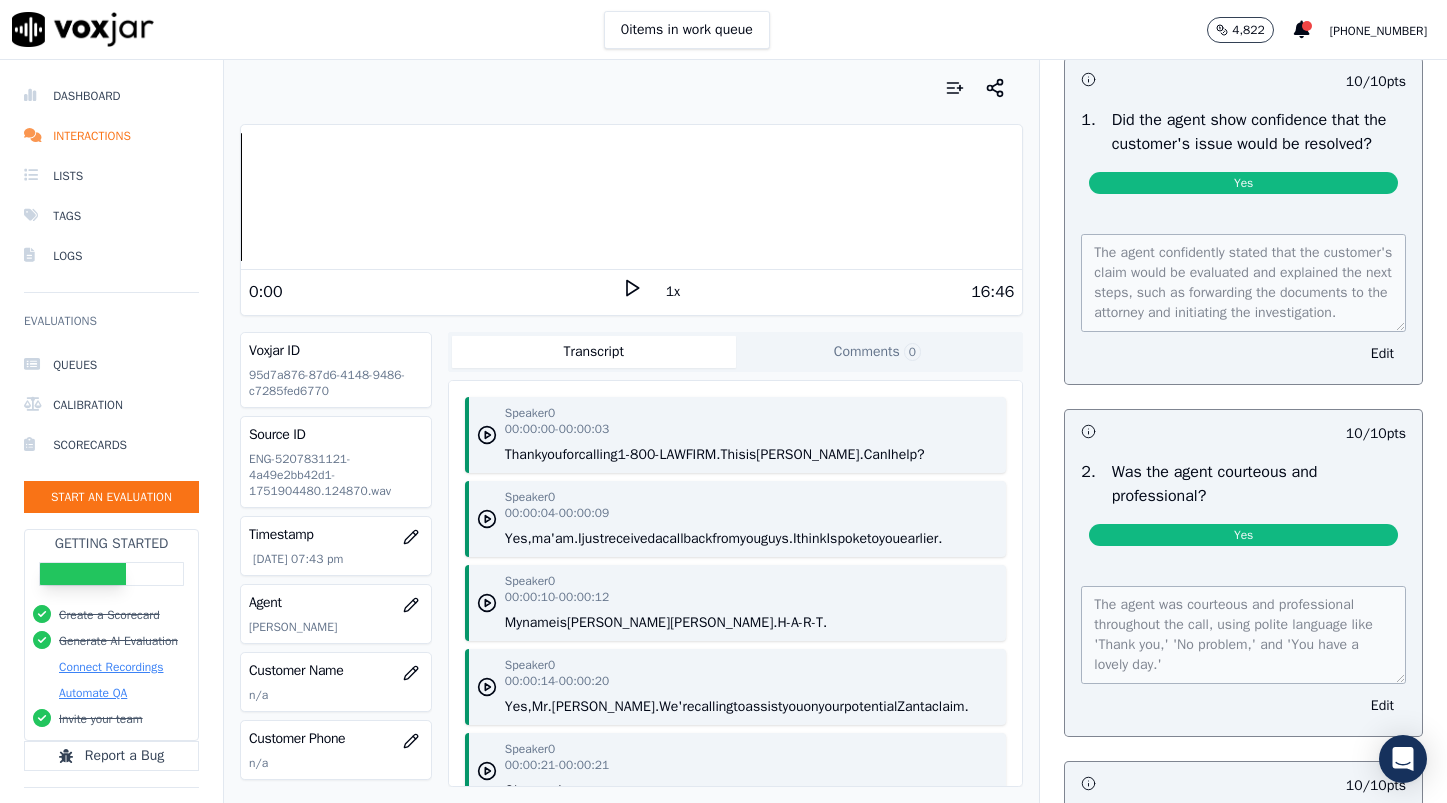 scroll, scrollTop: 1399, scrollLeft: 0, axis: vertical 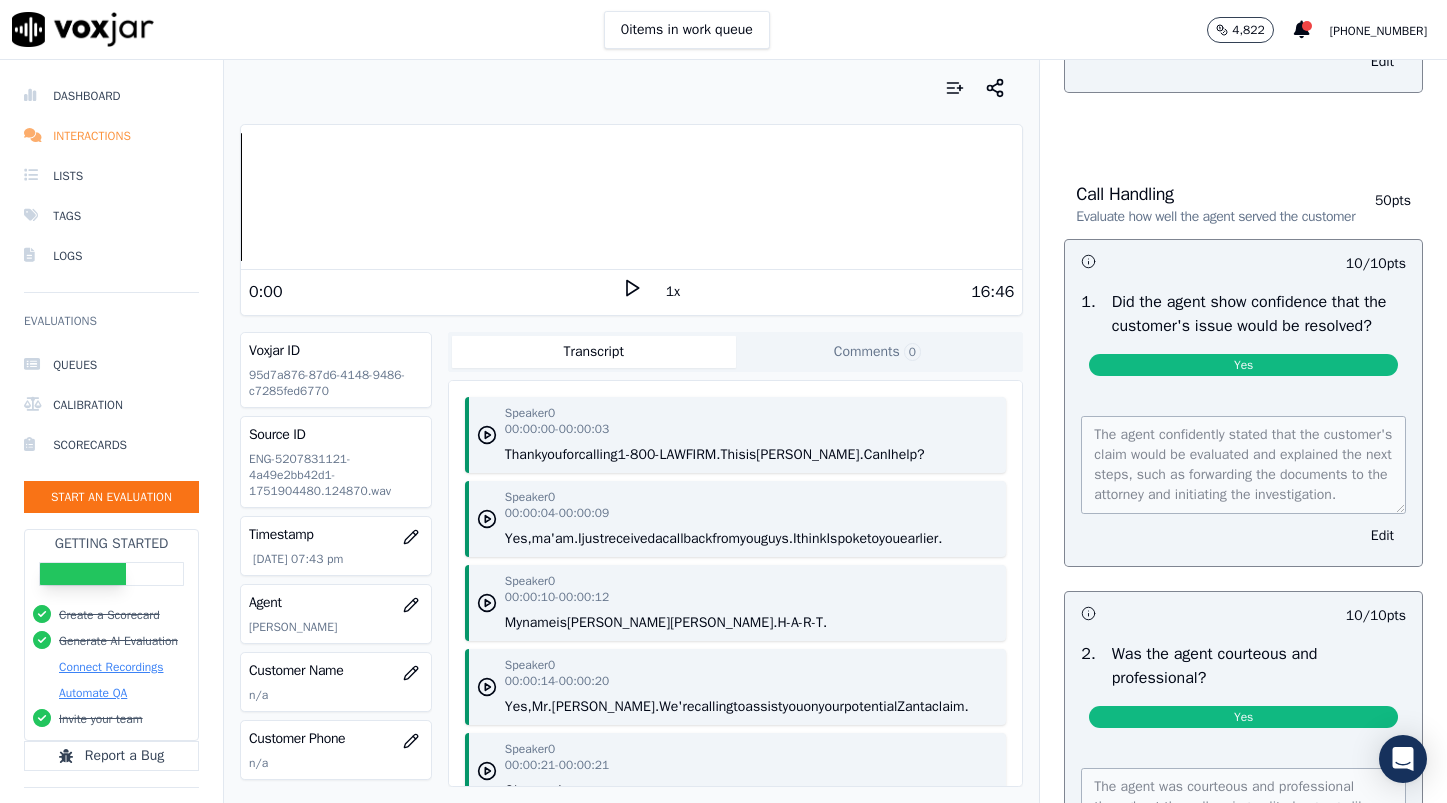 click on "Interactions" at bounding box center [111, 136] 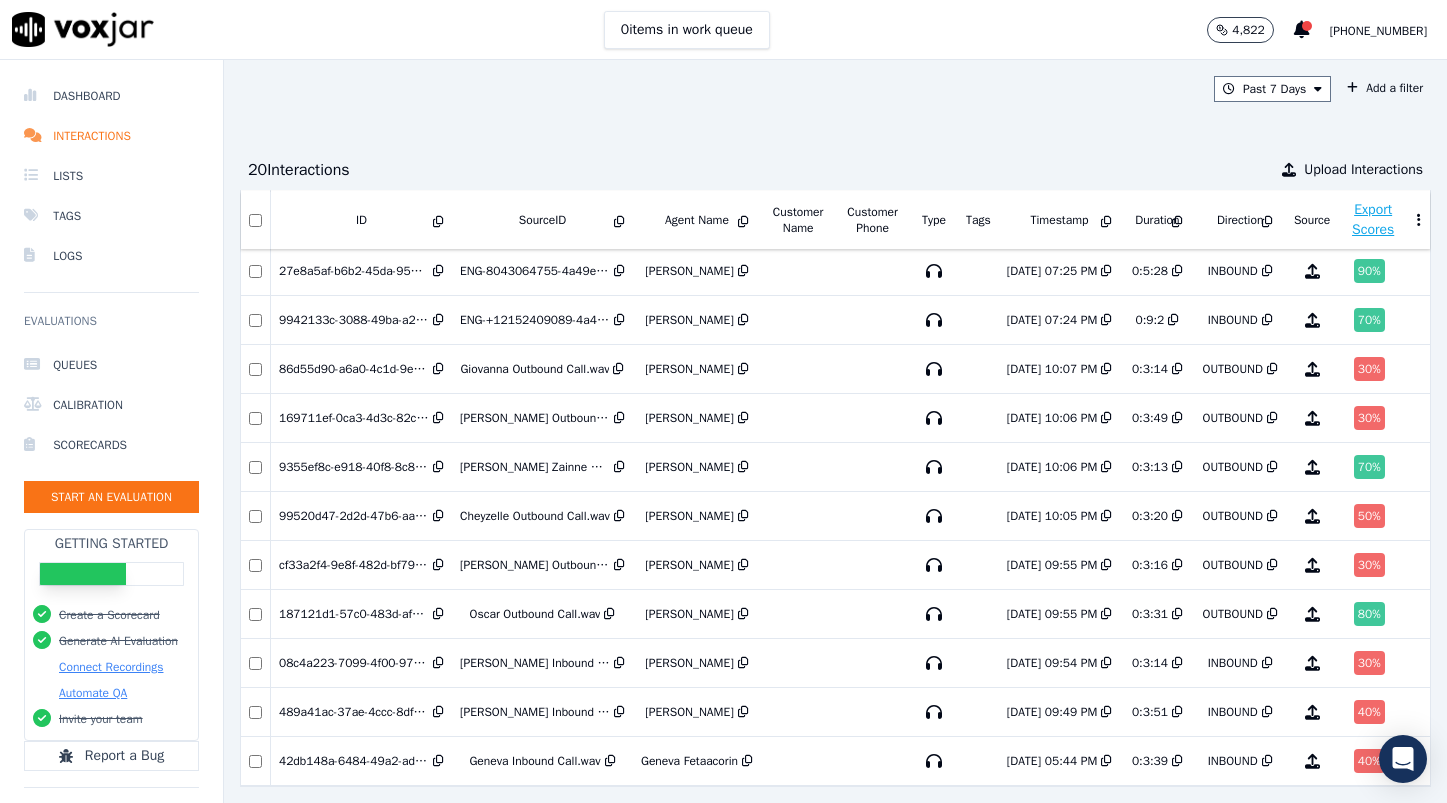 scroll, scrollTop: 489, scrollLeft: 82, axis: both 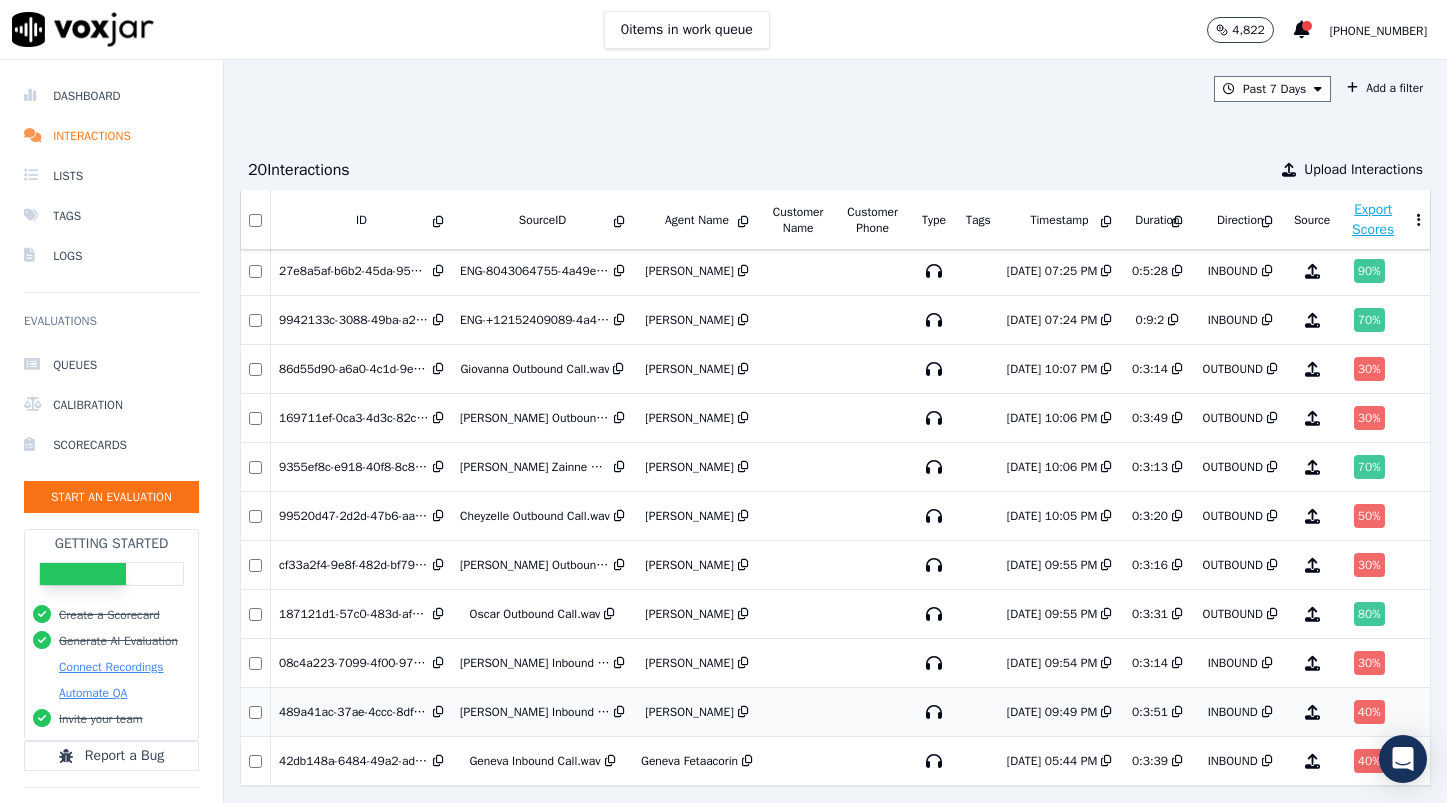 click on "40 %" at bounding box center [1369, 712] 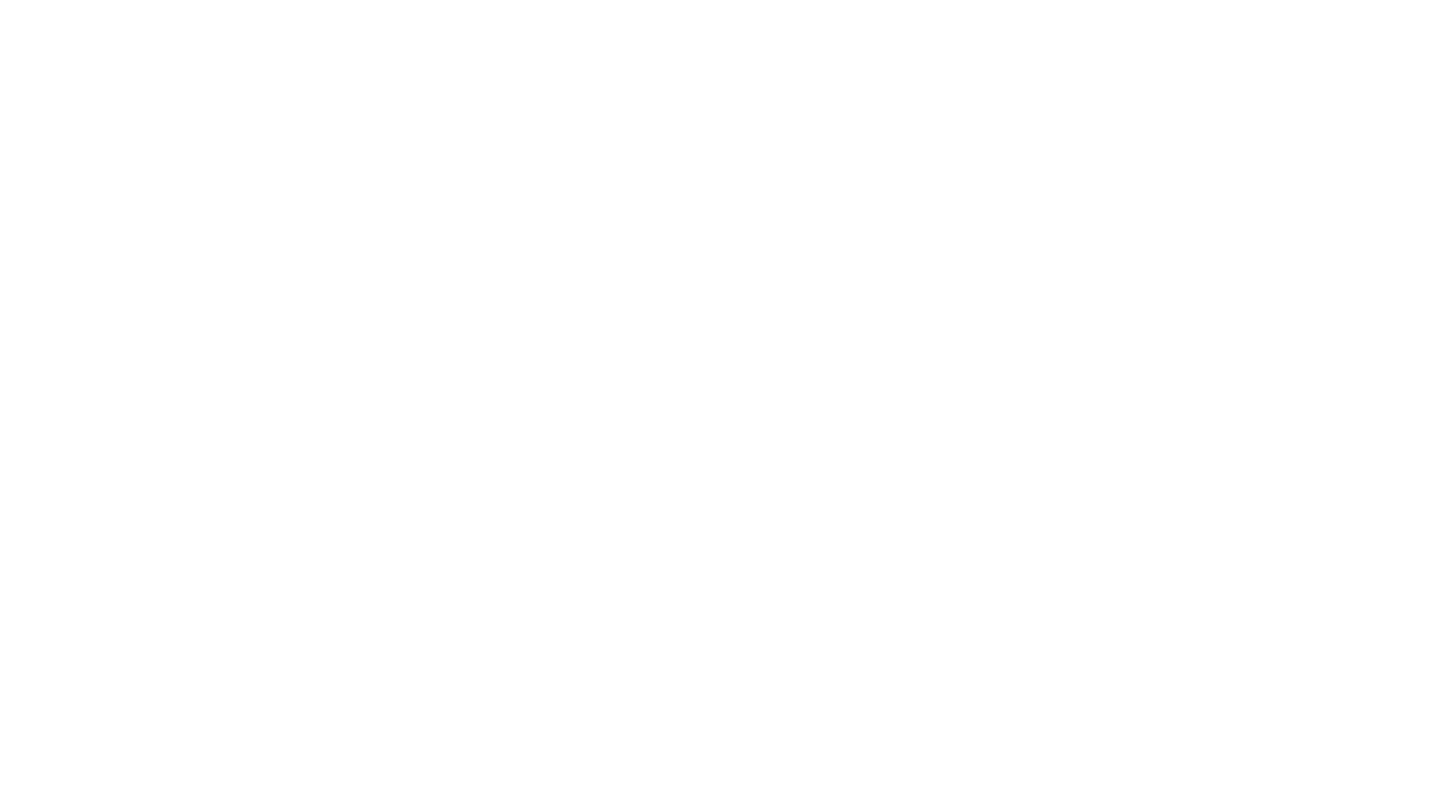 scroll, scrollTop: 0, scrollLeft: 0, axis: both 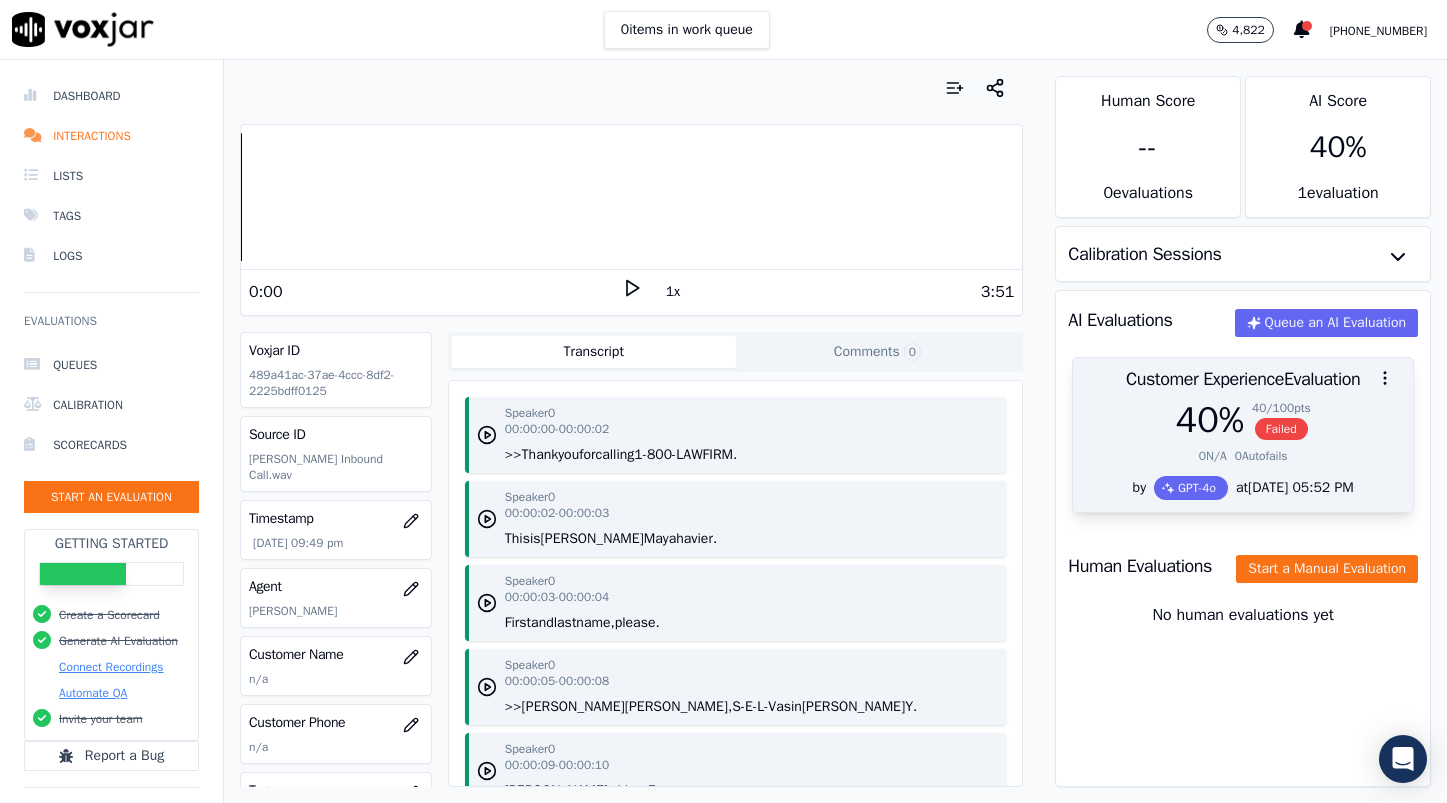 click on "Failed" at bounding box center (1281, 429) 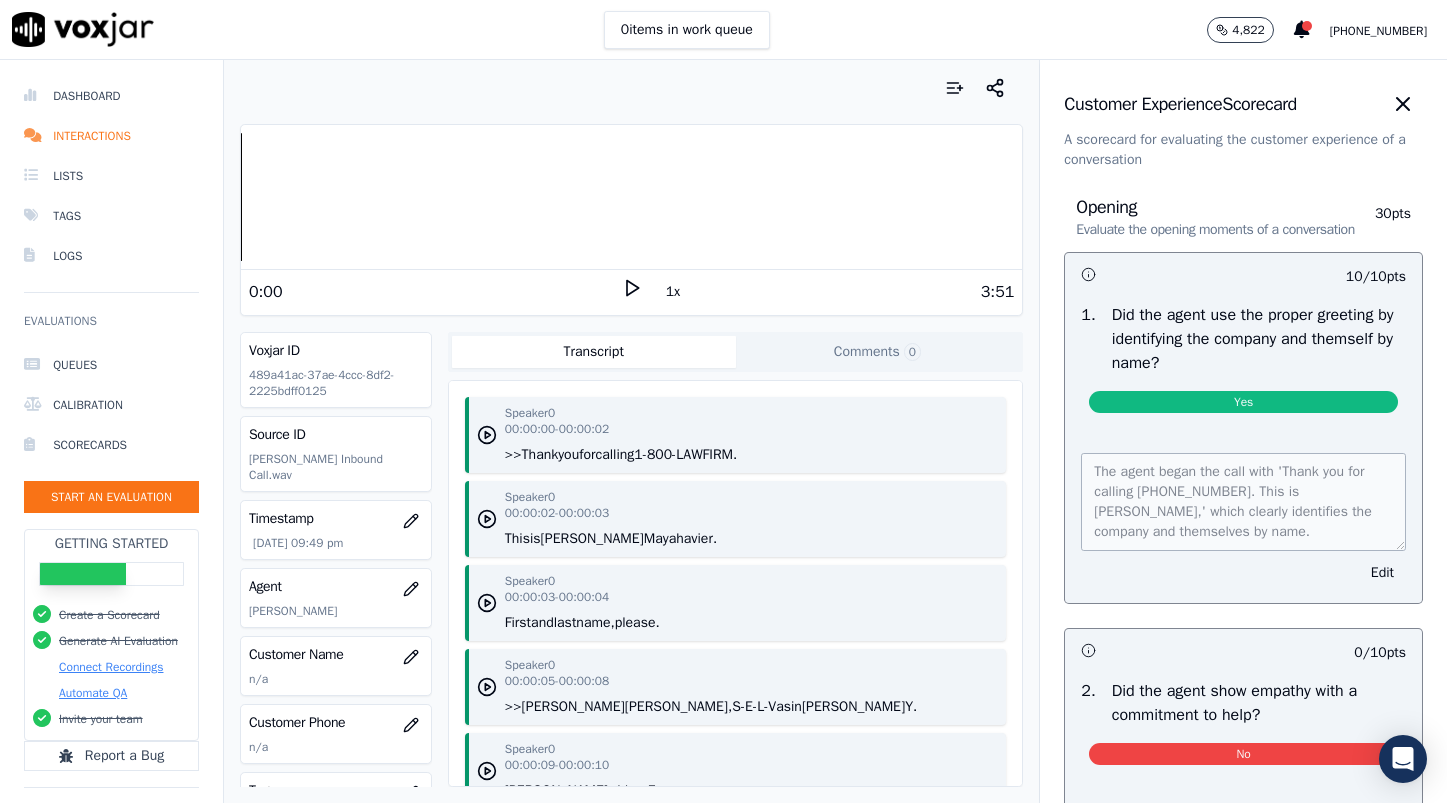 scroll, scrollTop: 20, scrollLeft: 0, axis: vertical 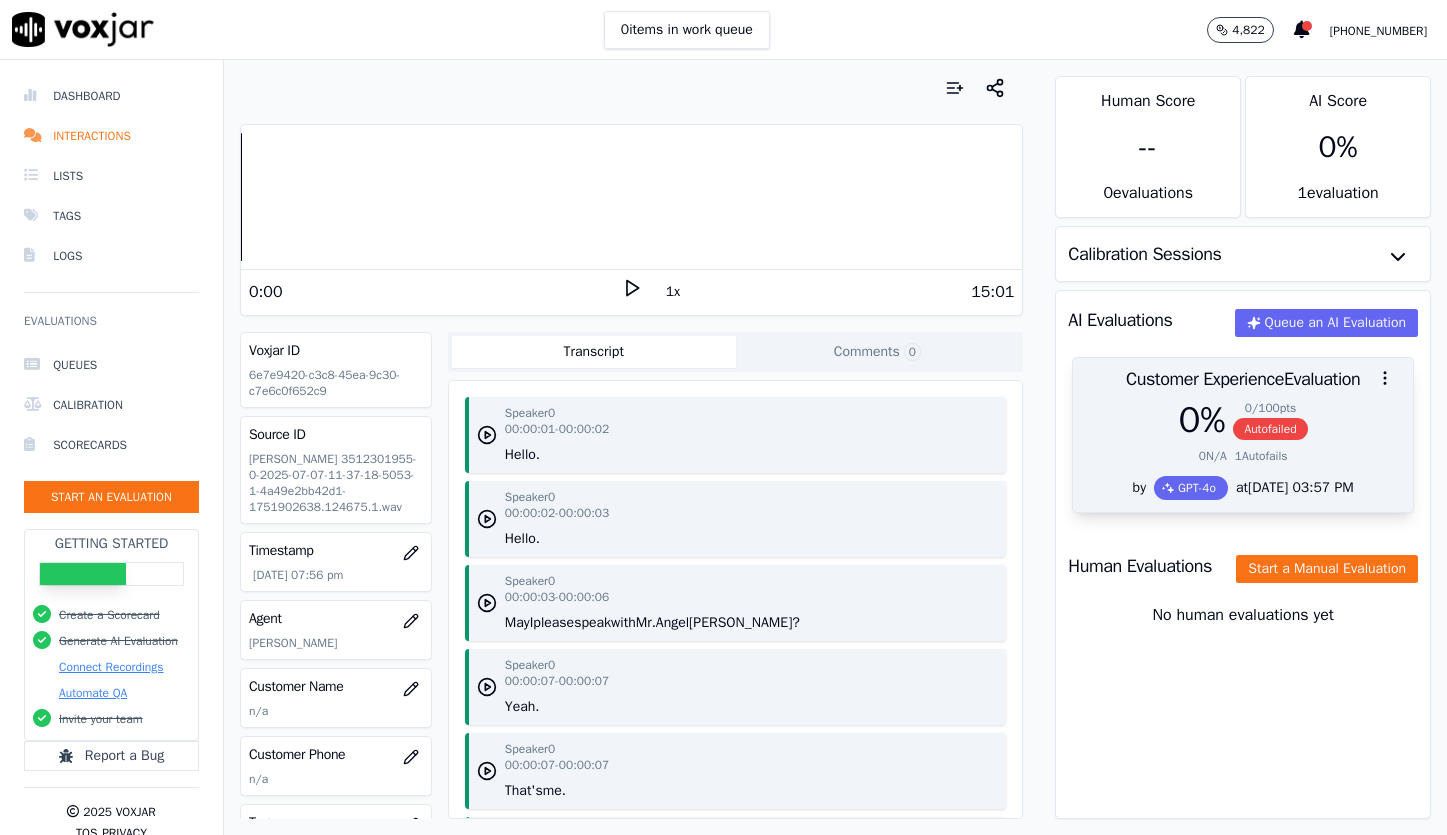 click on "Autofailed" at bounding box center (1270, 429) 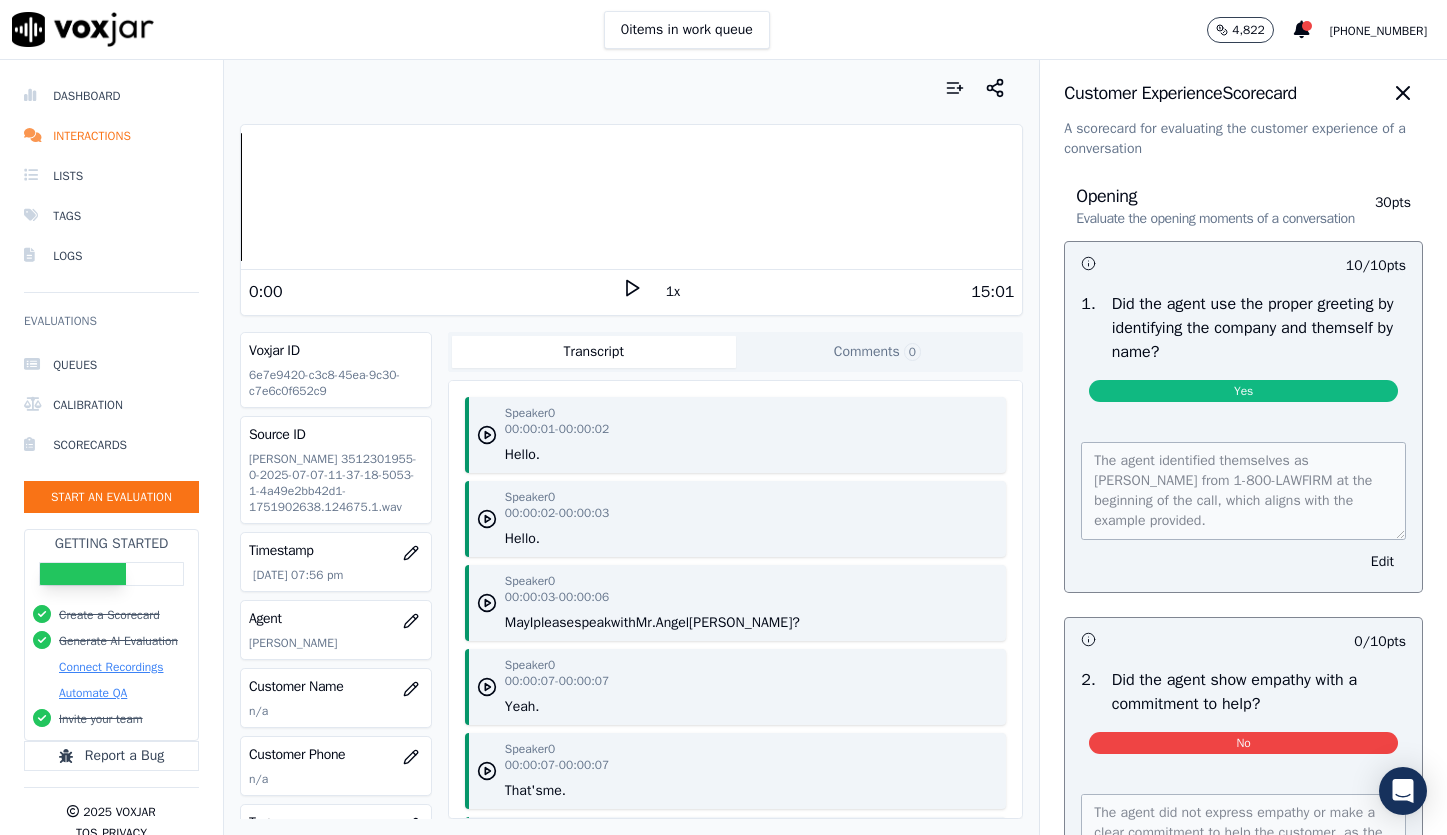 scroll, scrollTop: 0, scrollLeft: 0, axis: both 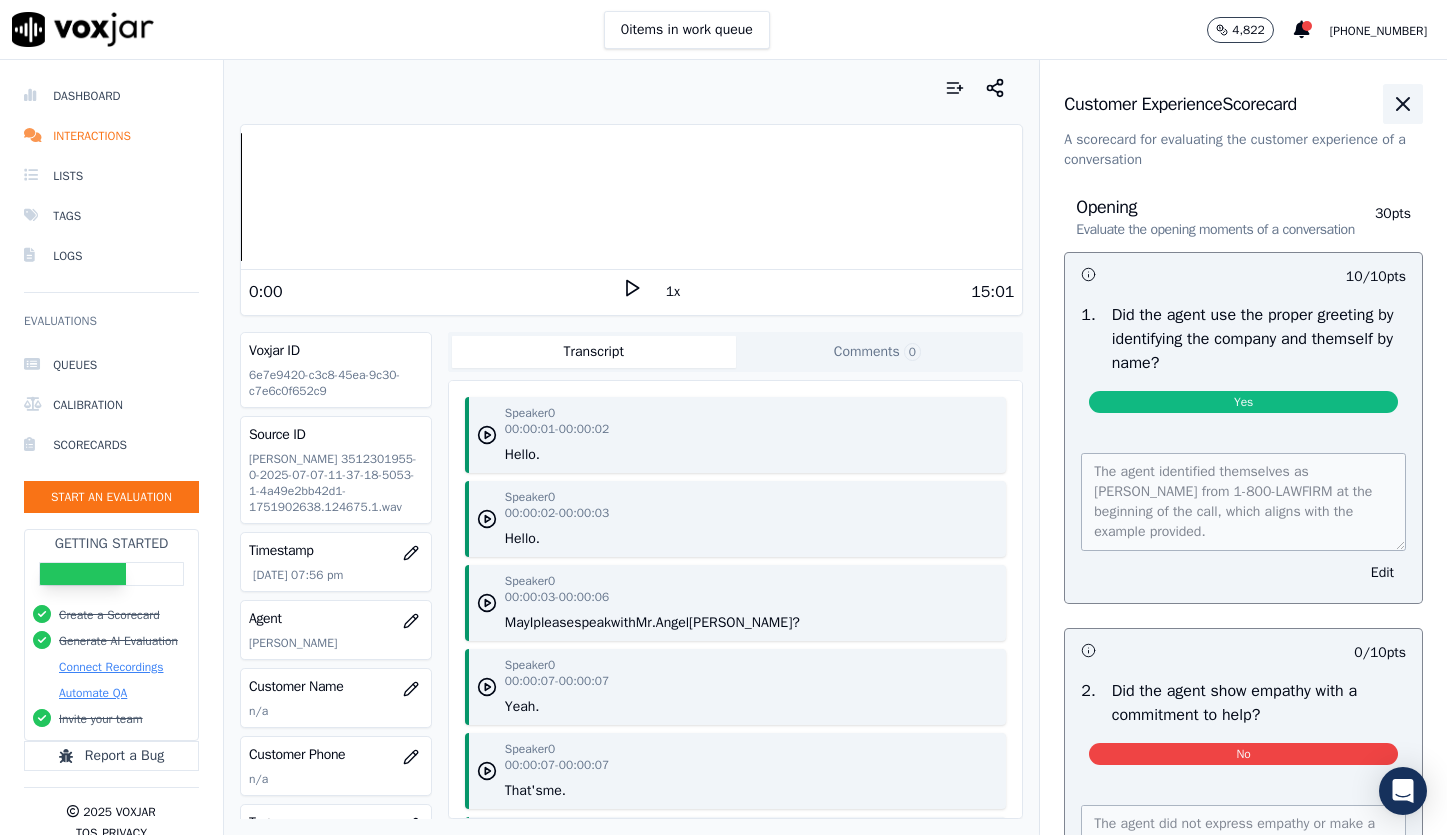 click 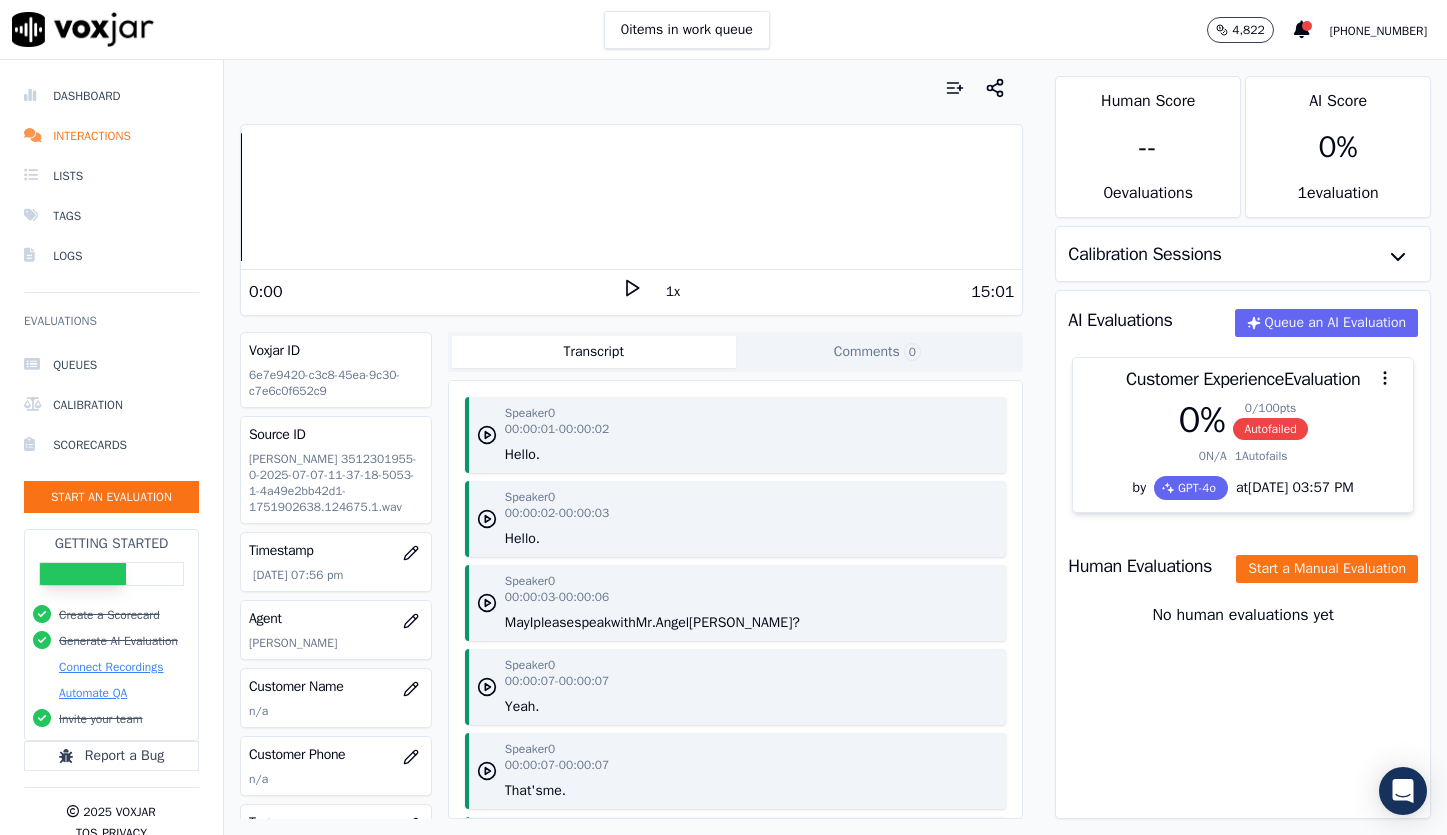 click at bounding box center [631, 88] 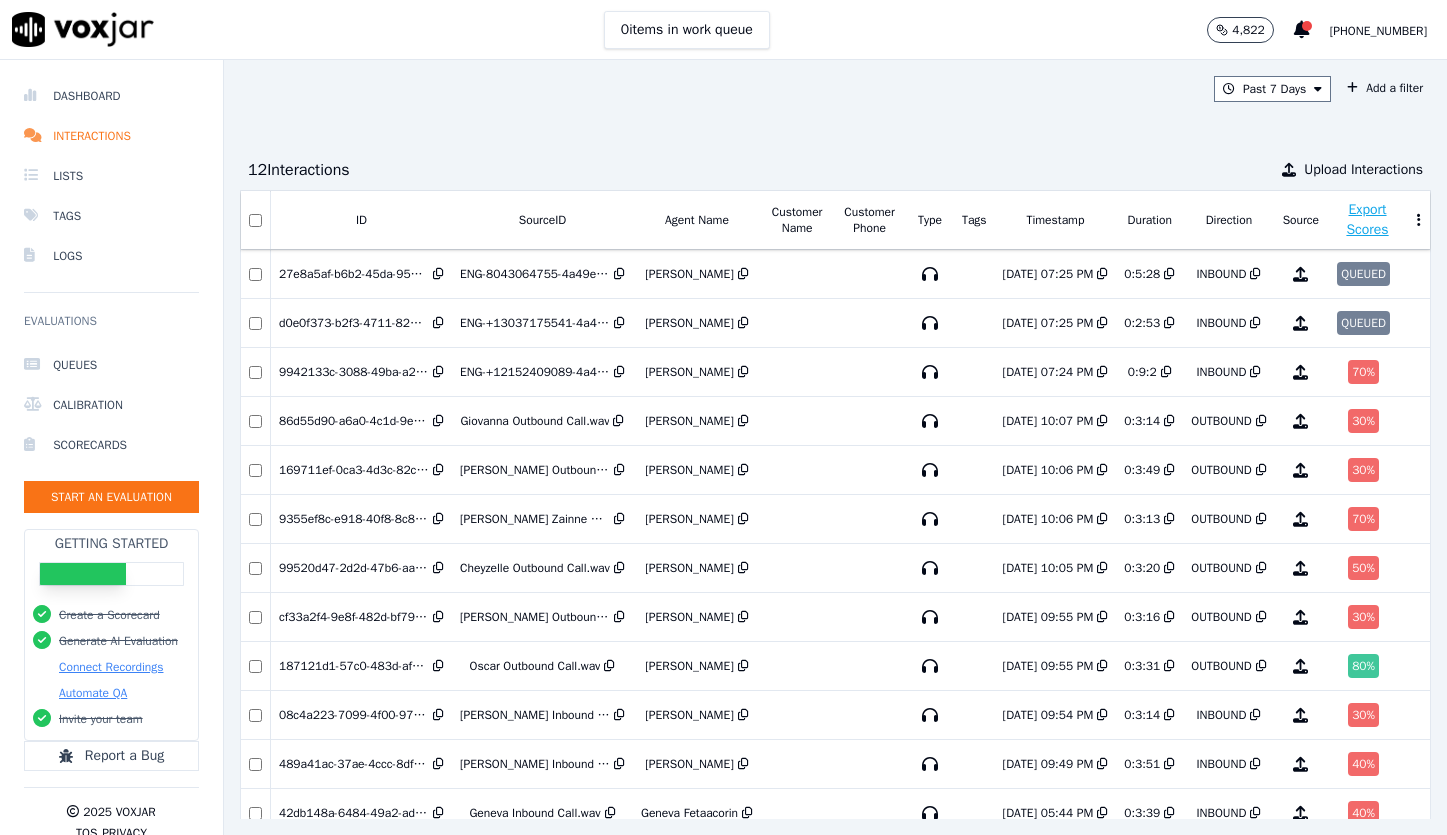 scroll, scrollTop: 0, scrollLeft: 0, axis: both 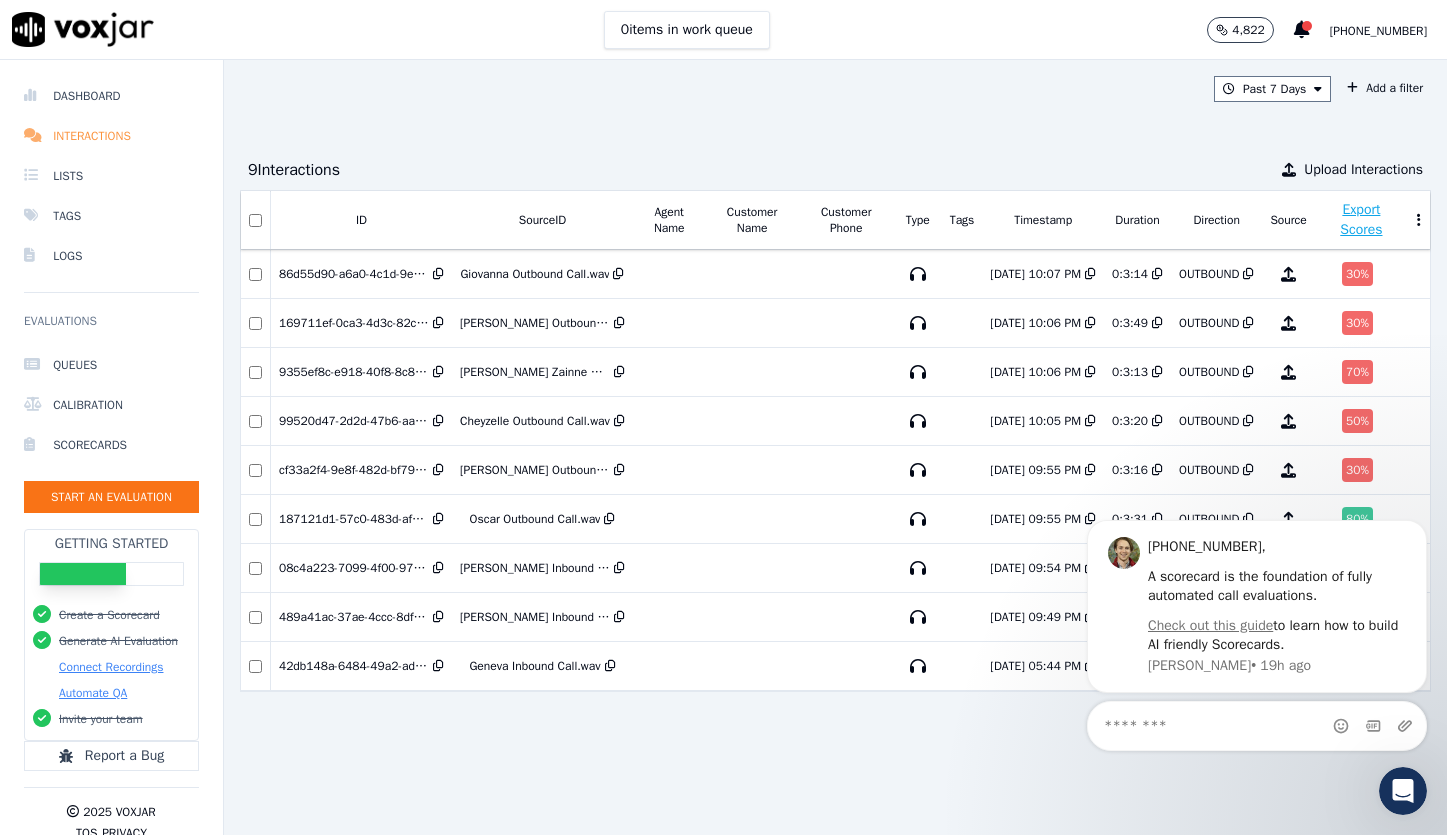 click on "Interactions" at bounding box center [111, 136] 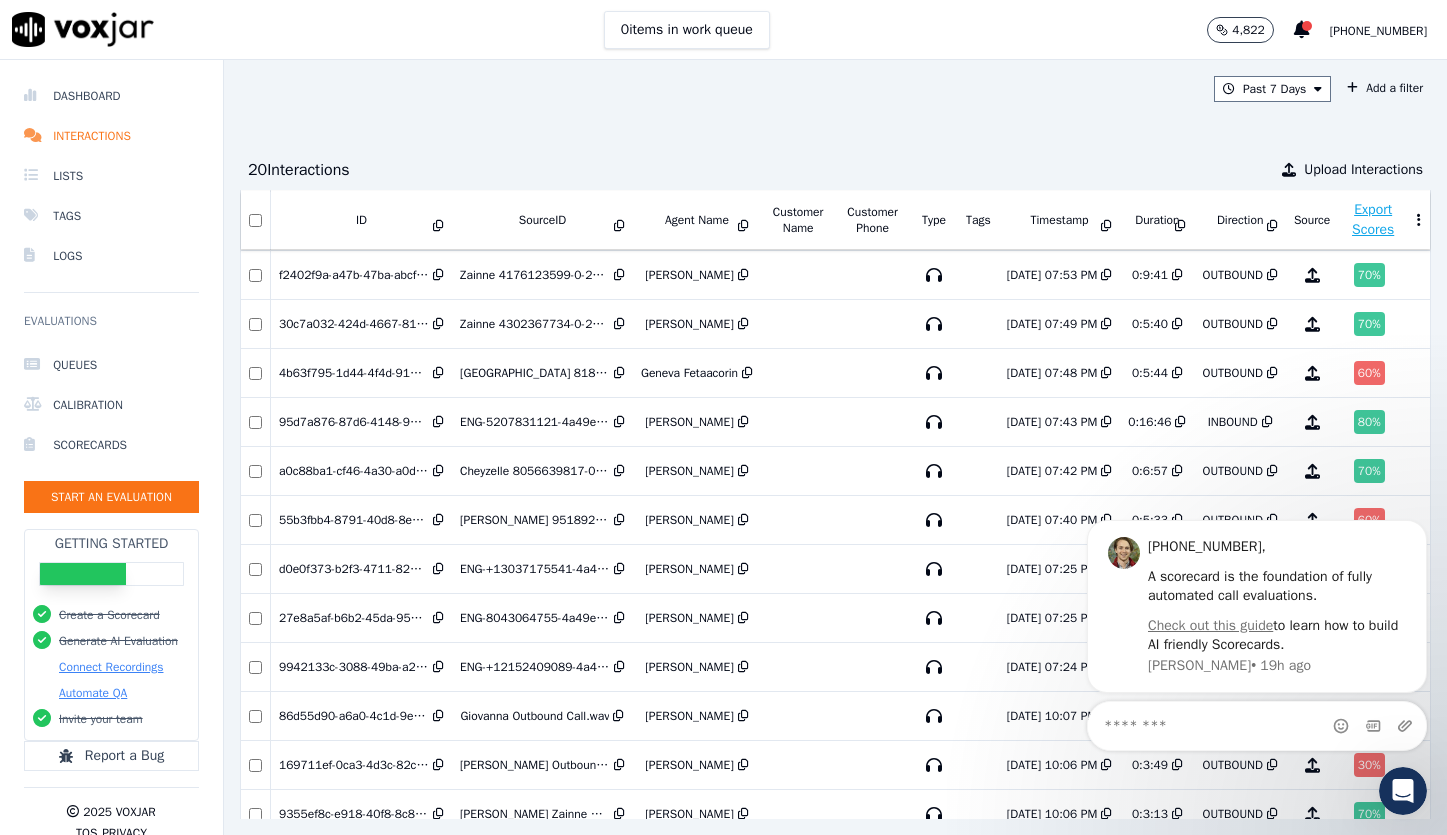 scroll, scrollTop: 0, scrollLeft: 3, axis: horizontal 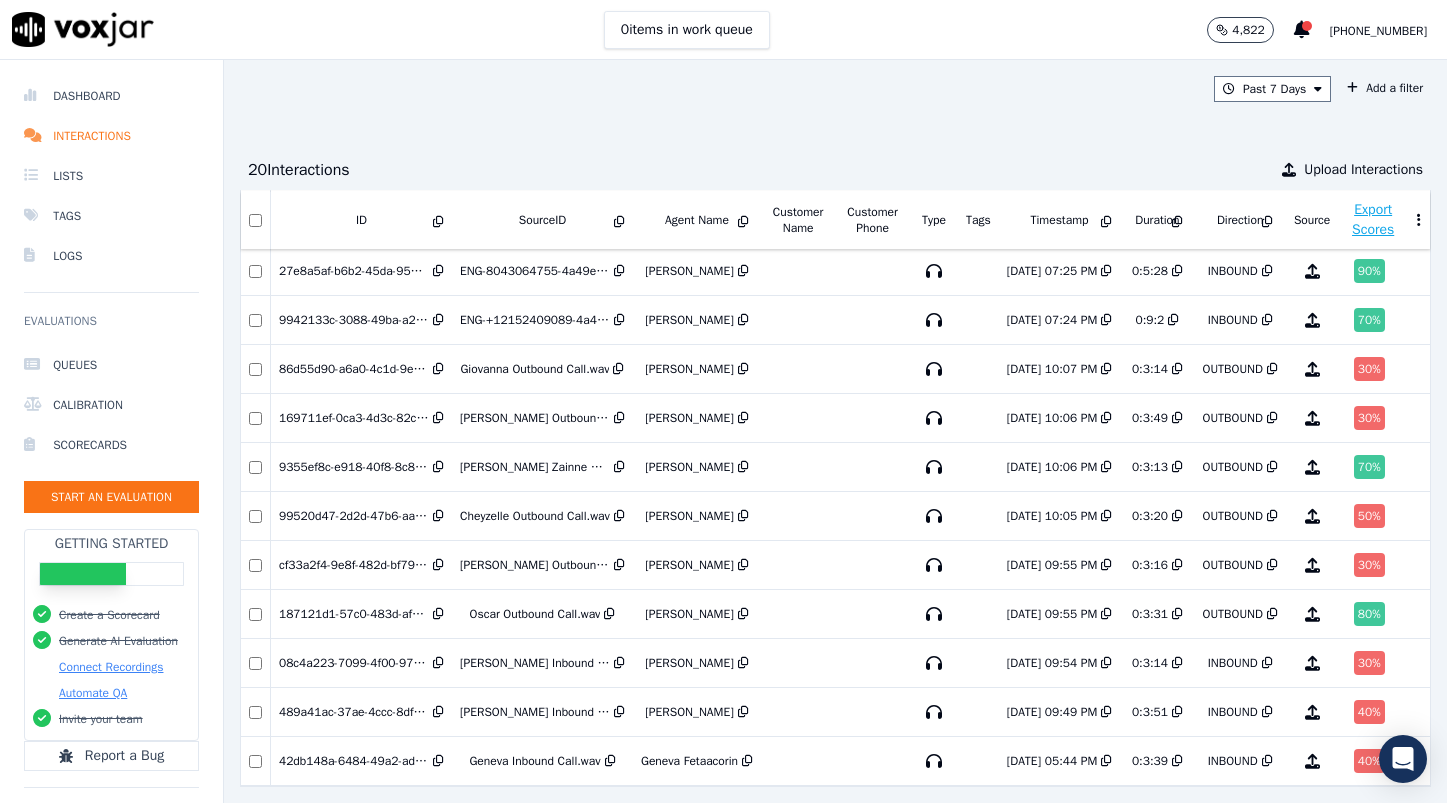click on "Past 7 Days
Add a filter
20  Interaction s       Upload Interactions     ID   SourceID   Agent Name   Customer Name   Customer Phone   Type   Tags   Timestamp   Duration   Direction   Source     Export Scores         6e7e9420-c3c8-45ea-9c30-c7e6c0f652c9     [PERSON_NAME] 3512301955-0-2025-07-07-11-37-18-5053-1-4a49e2bb42d1-1751902638.124675.1.wav     [PERSON_NAME]           [DATE] 07:56 PM     0:15:1     OUTBOUND           0 %
74a95d7e-d3dd-43c1-a5b4-6c439f2138fe     Cheyzelle 5108371004-0-2025-07-07-17-06-02-4047-1-4a49e2bb42d1-1751922362.126667.1.wav     Cheyzelle [PERSON_NAME]           [DATE] 07:54 PM     0:18:27     OUTBOUND           70 %
f2402f9a-a47b-47ba-abcf-5801764e08b2     [PERSON_NAME] 4176123599-0-2025-07-07-13-22-10-5055-1-4a49e2bb42d1-1751908930.125407.1.wav     [PERSON_NAME]           [DATE] 07:53 PM     0:9:41     OUTBOUND           70 %
30c7a032-424d-4667-81d8-e6c24666f46a         [PERSON_NAME]           [DATE] 07:49 PM" at bounding box center (835, 431) 